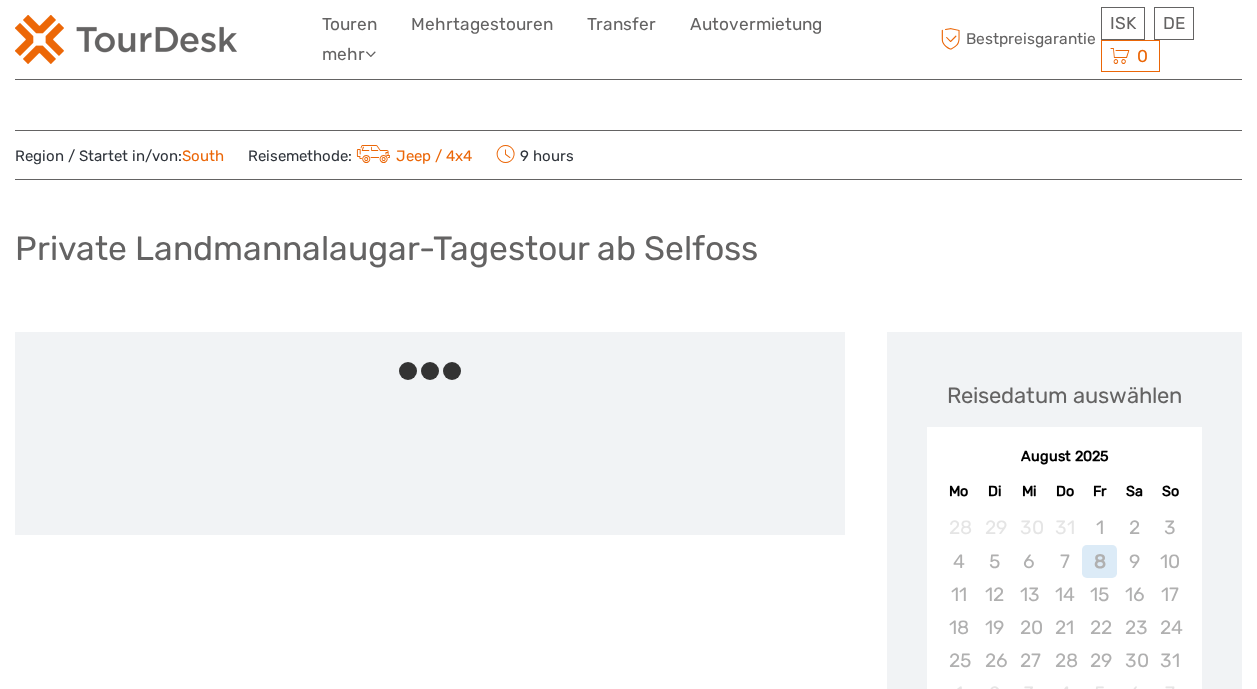 scroll, scrollTop: 0, scrollLeft: 0, axis: both 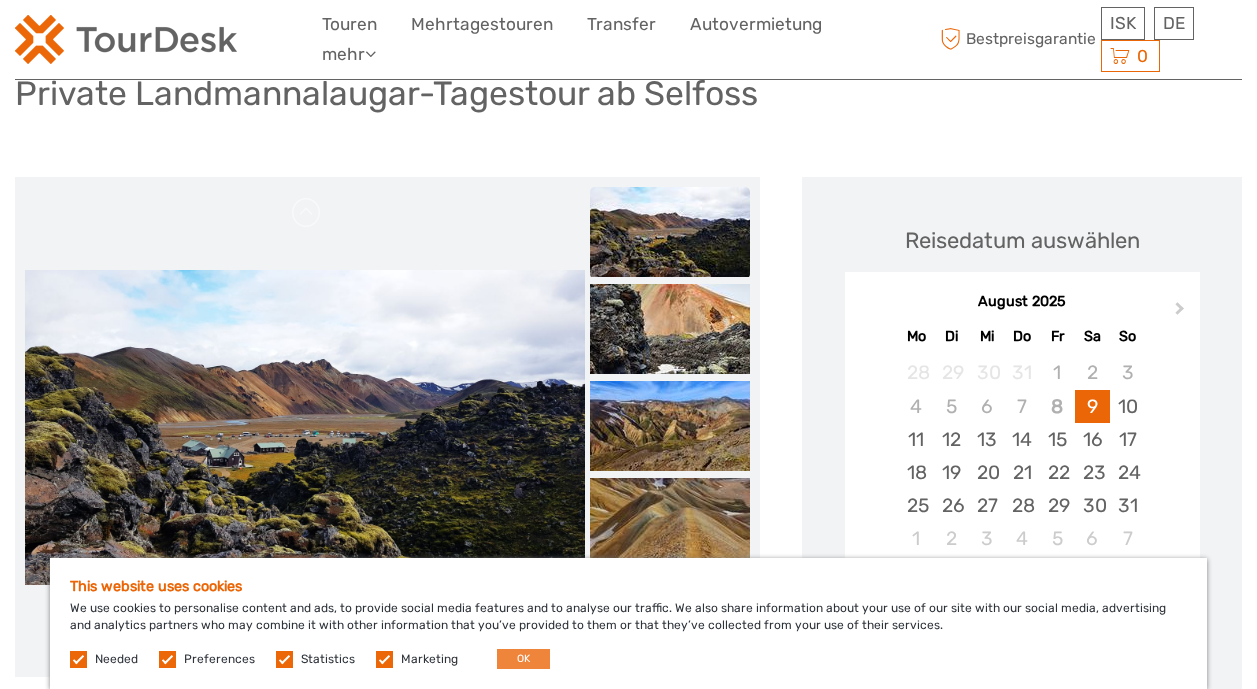 click on "OK" at bounding box center [523, 659] 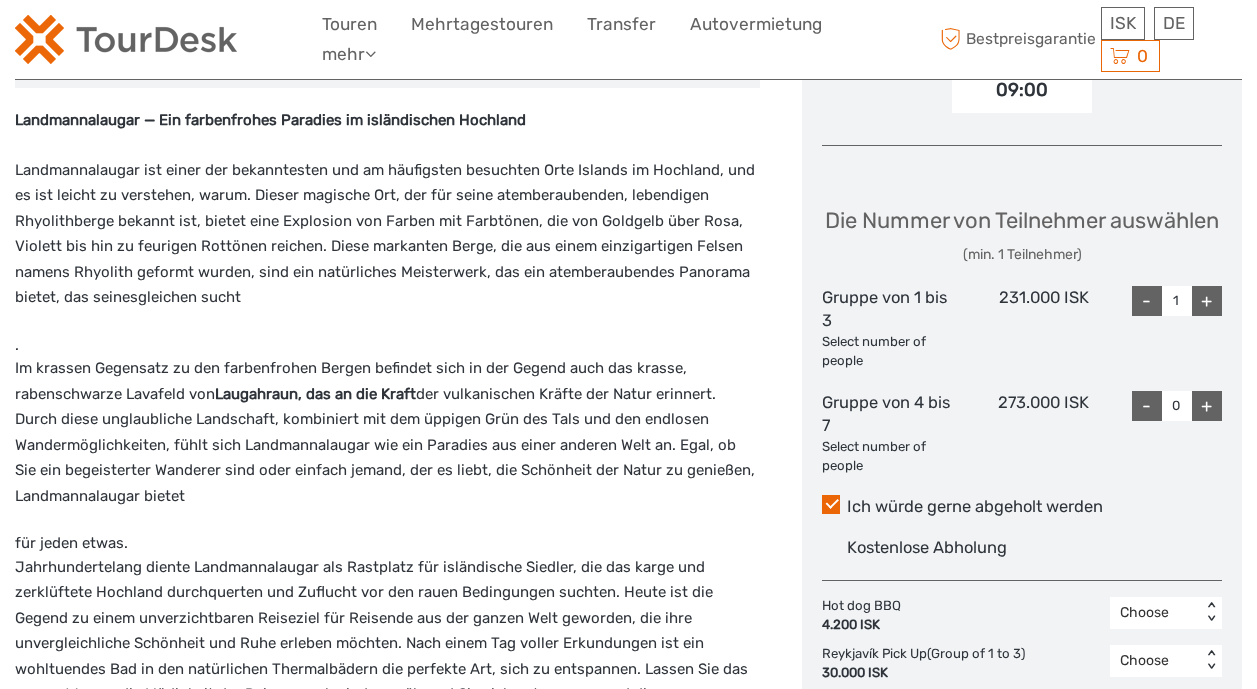 scroll, scrollTop: 743, scrollLeft: 0, axis: vertical 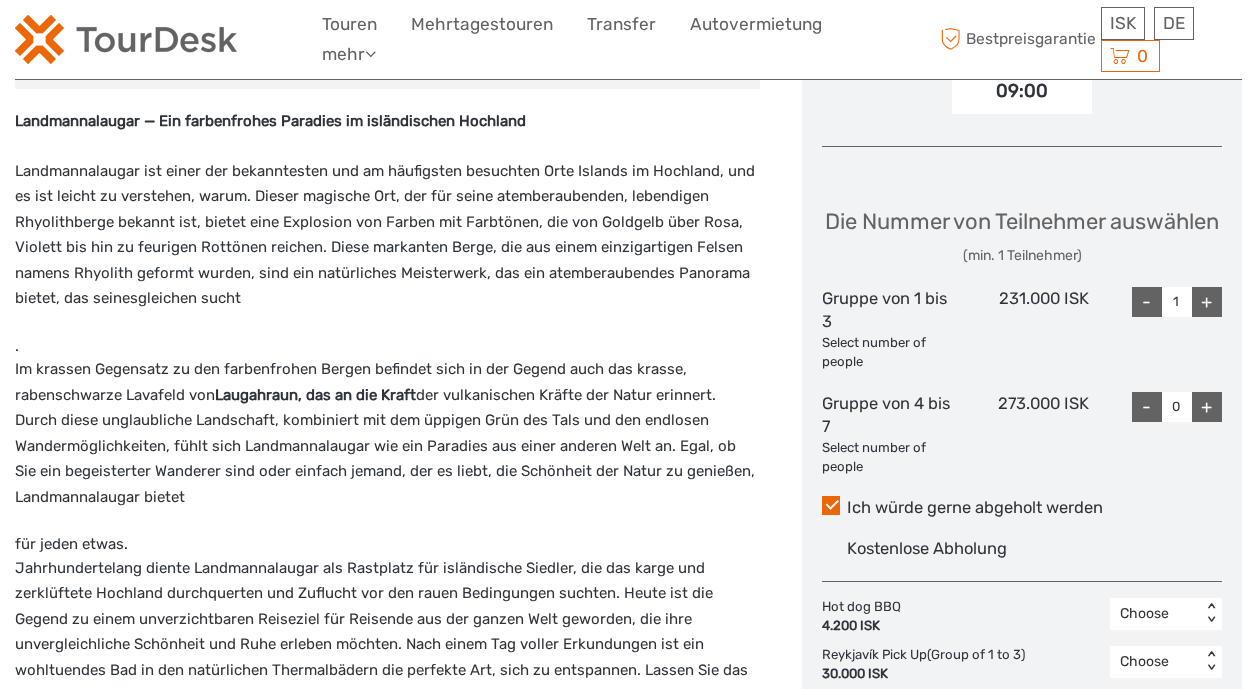 click on "+" at bounding box center (1207, 407) 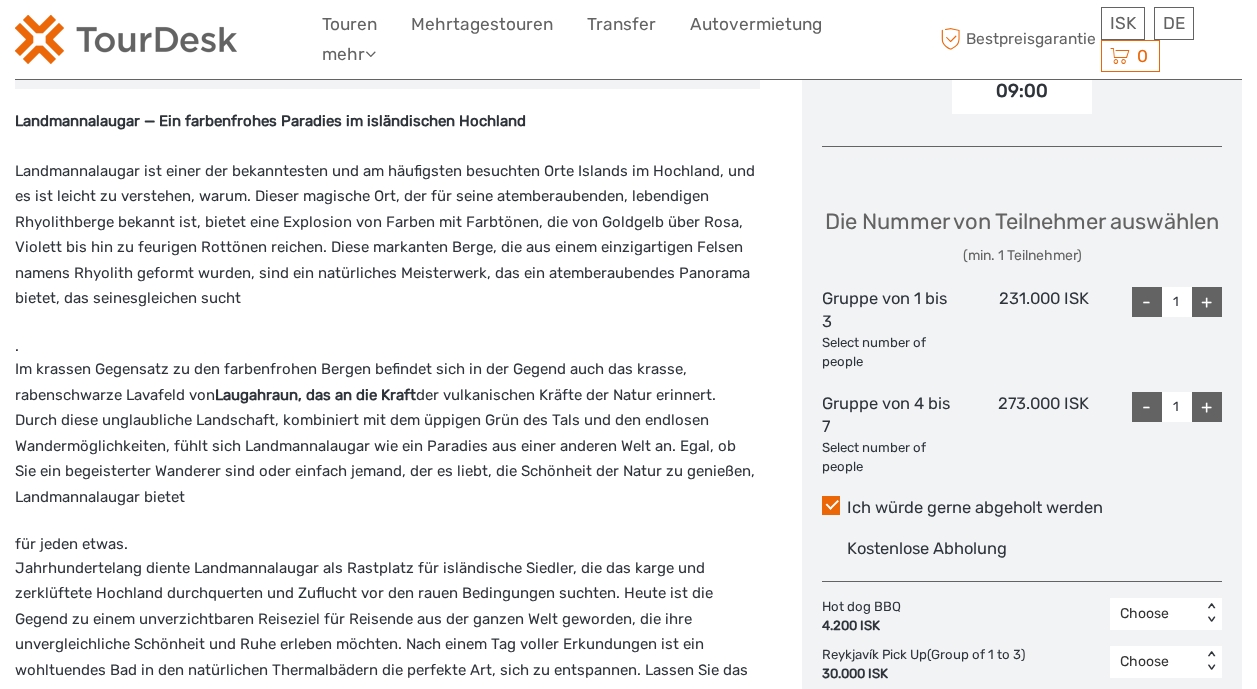 click on "+" at bounding box center (1207, 407) 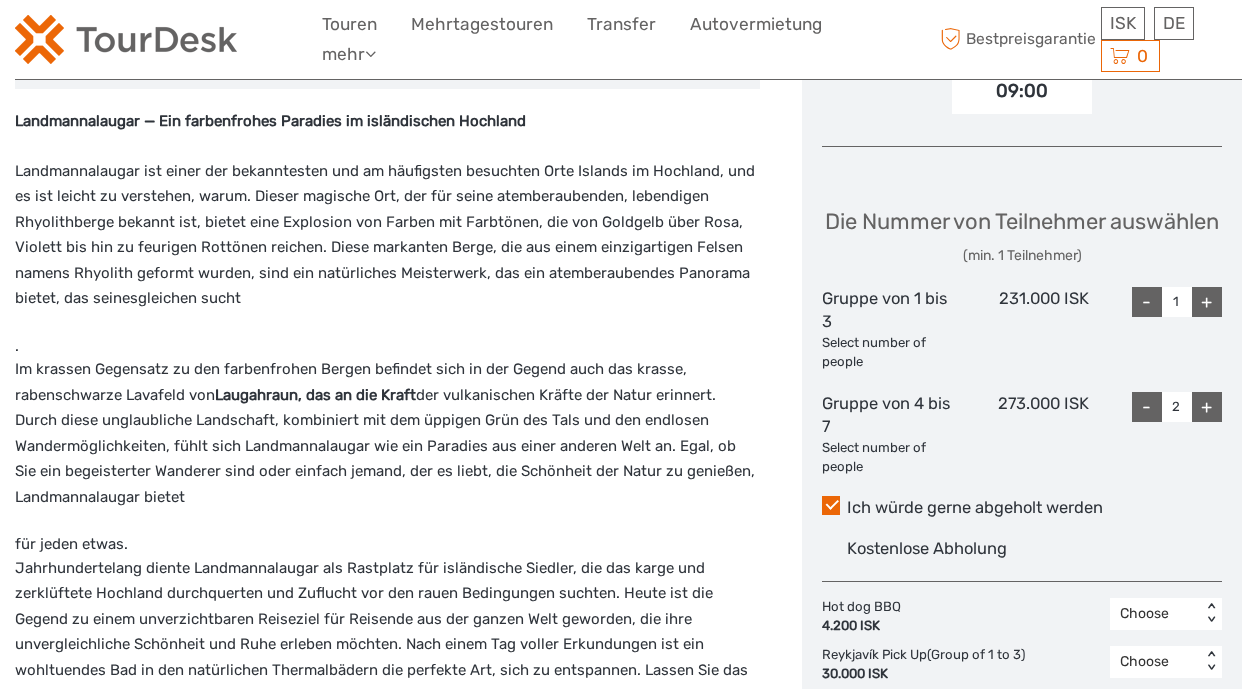 click on "+" at bounding box center (1207, 407) 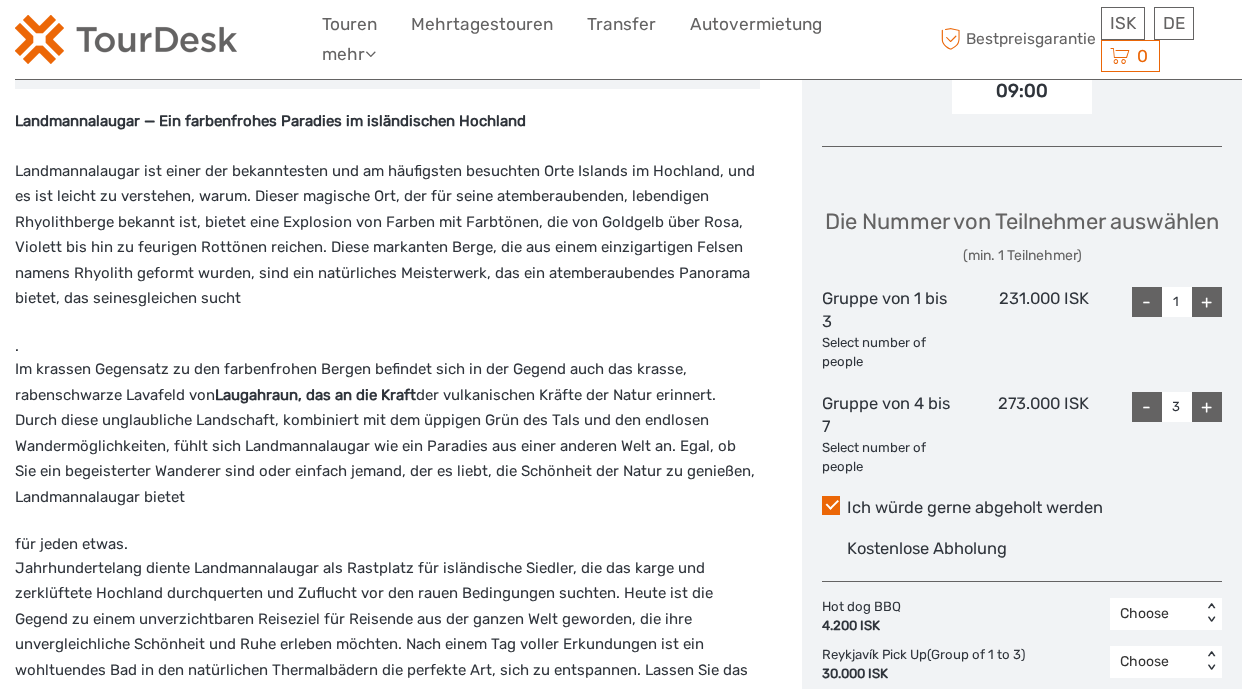 click on "-" at bounding box center [1147, 302] 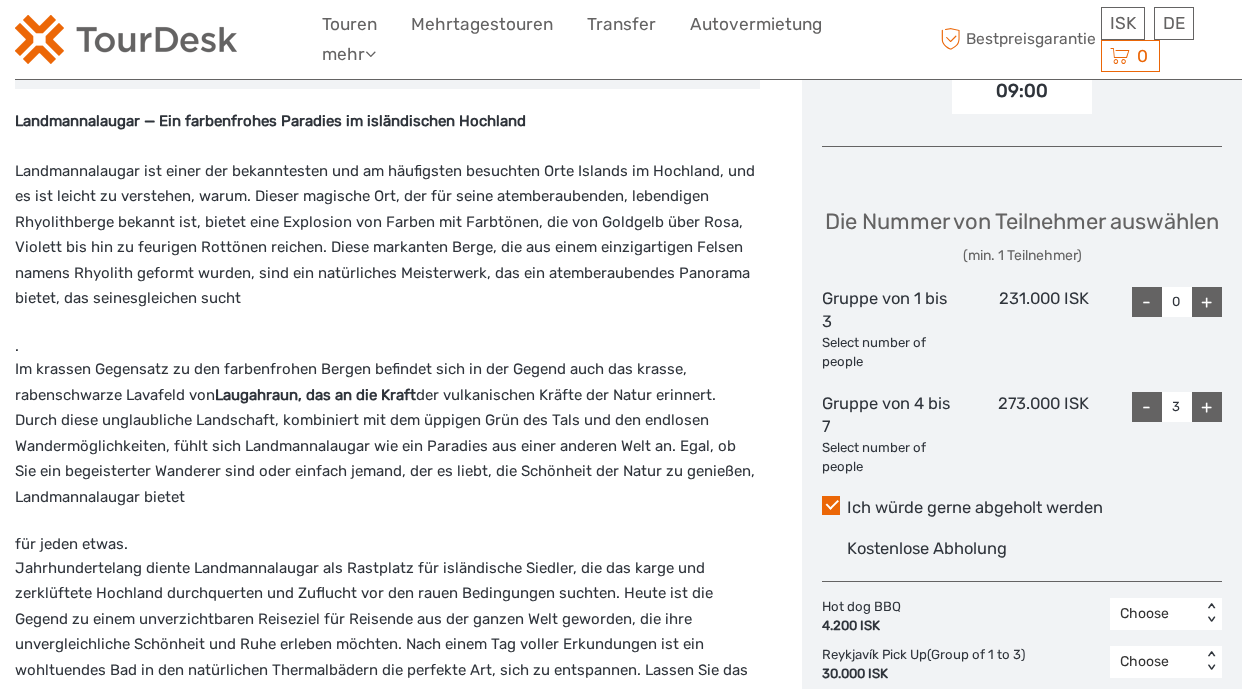 click on "-" at bounding box center [1147, 407] 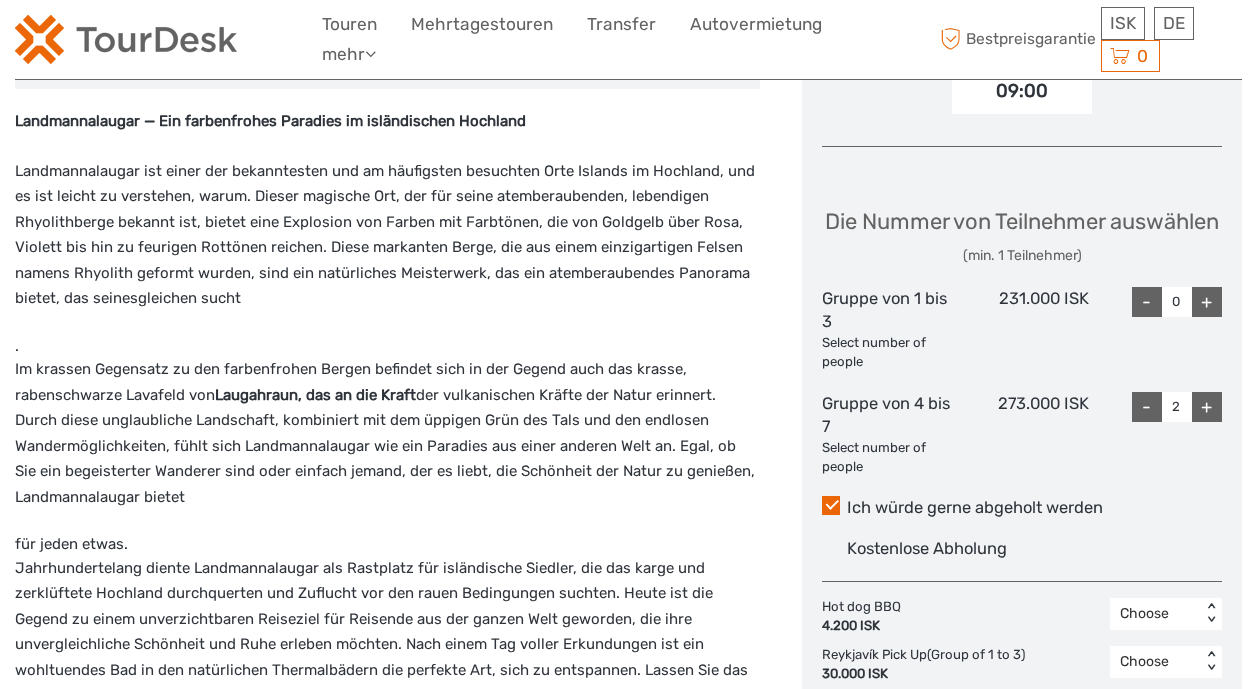 click on "-" at bounding box center (1147, 407) 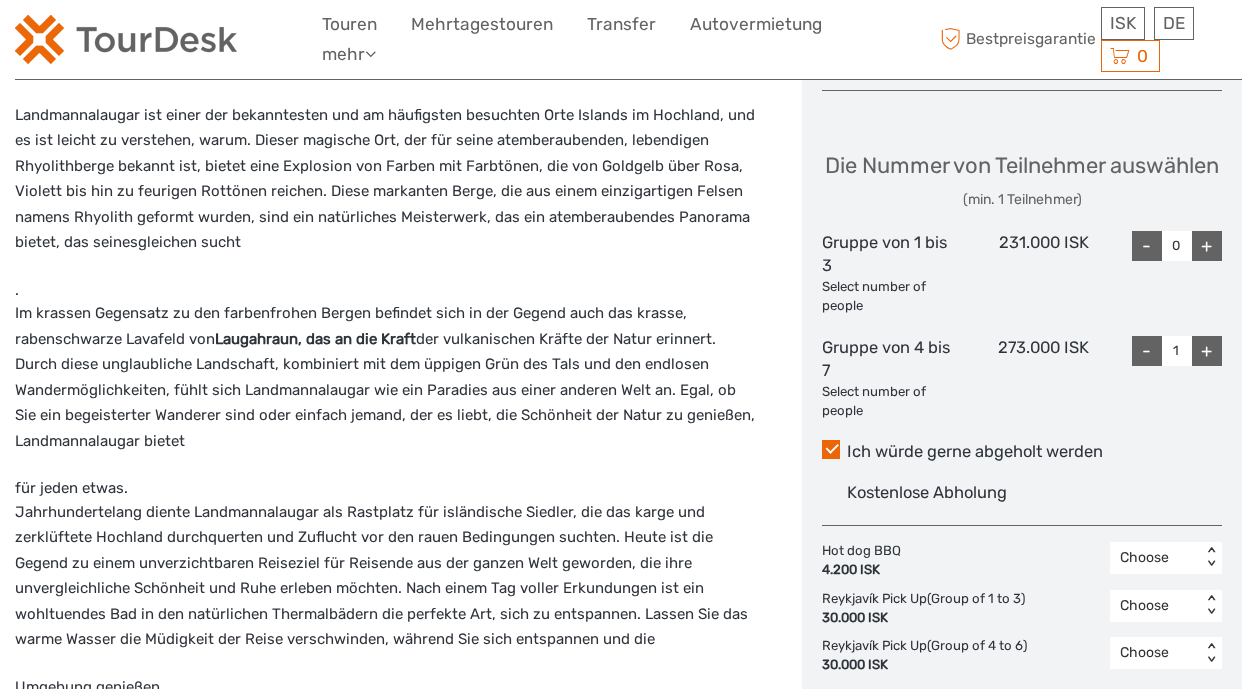 scroll, scrollTop: 800, scrollLeft: 0, axis: vertical 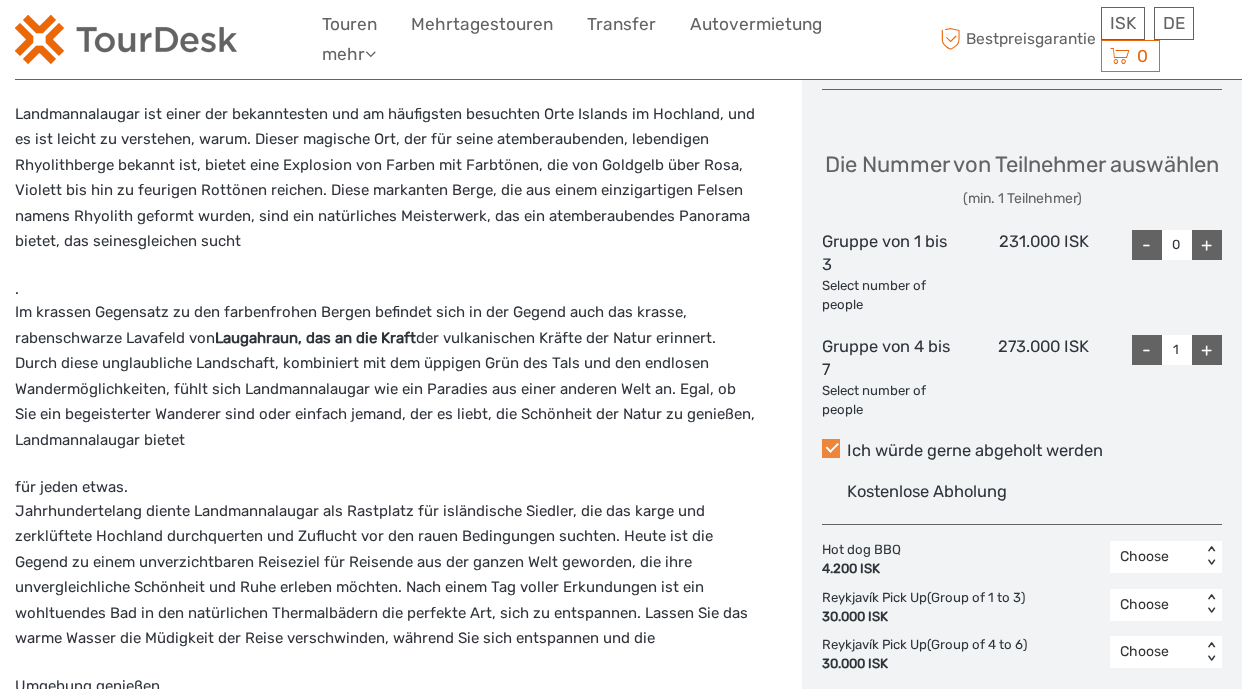 click at bounding box center [831, 448] 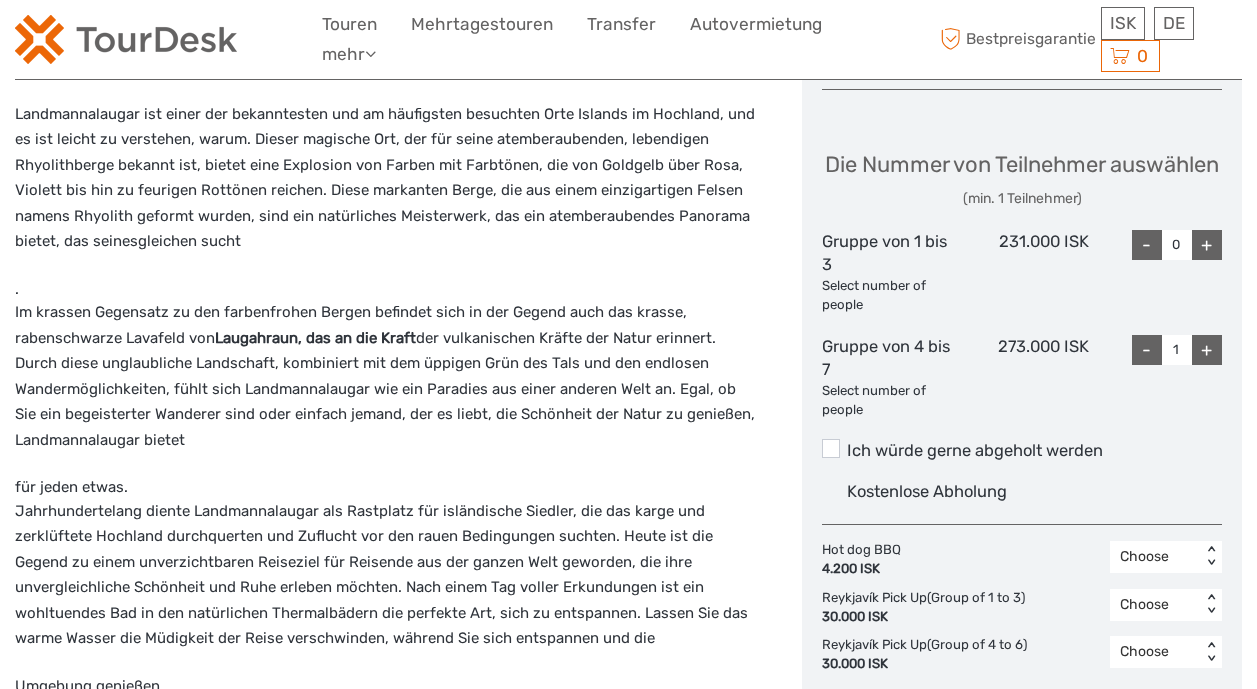 click on "+" at bounding box center [1207, 350] 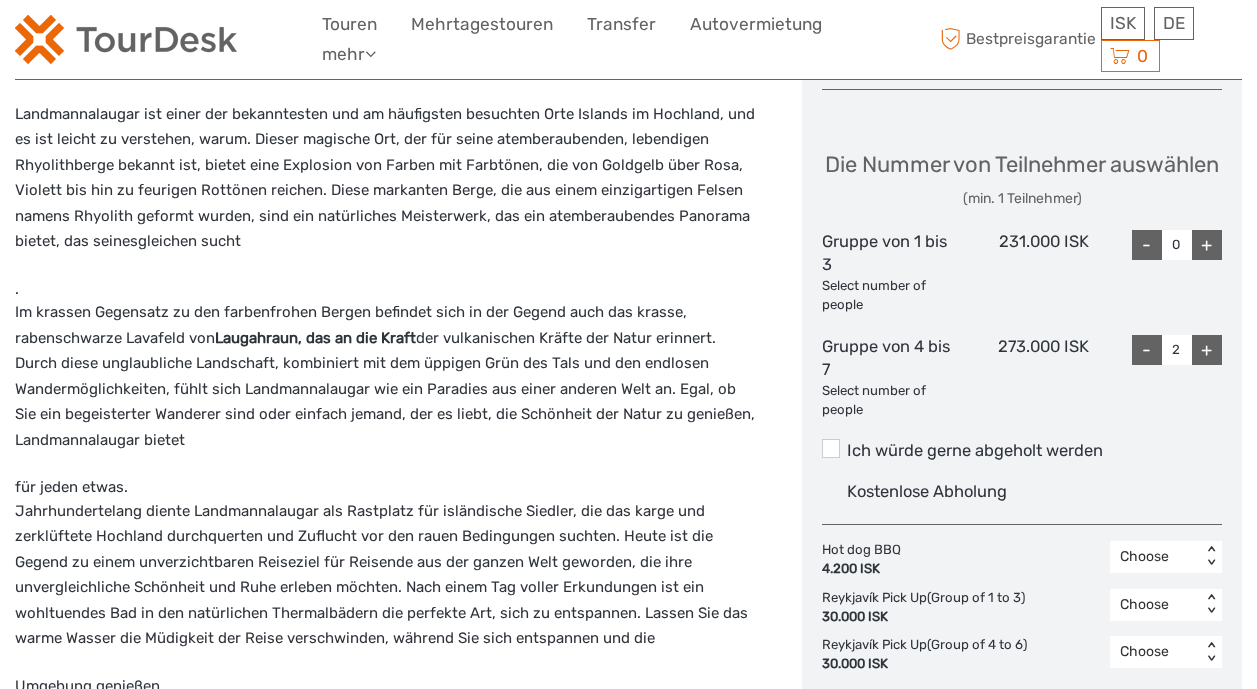 click on "+" at bounding box center [1207, 350] 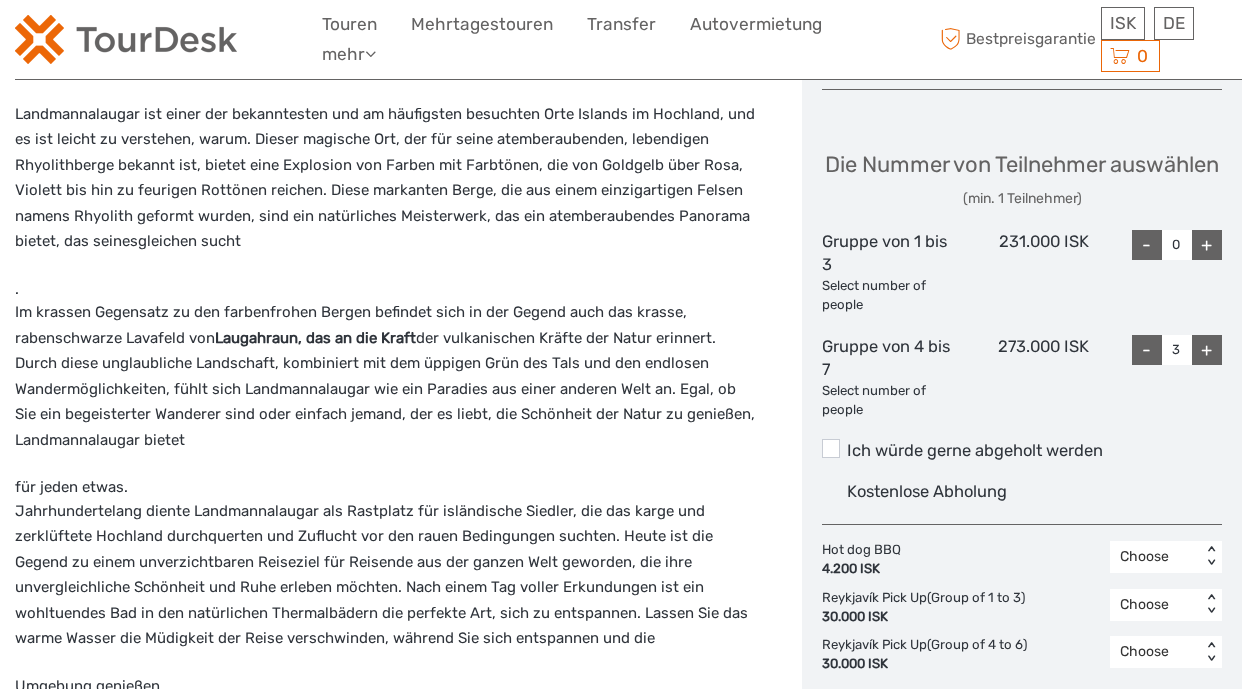 click on "+" at bounding box center [1207, 350] 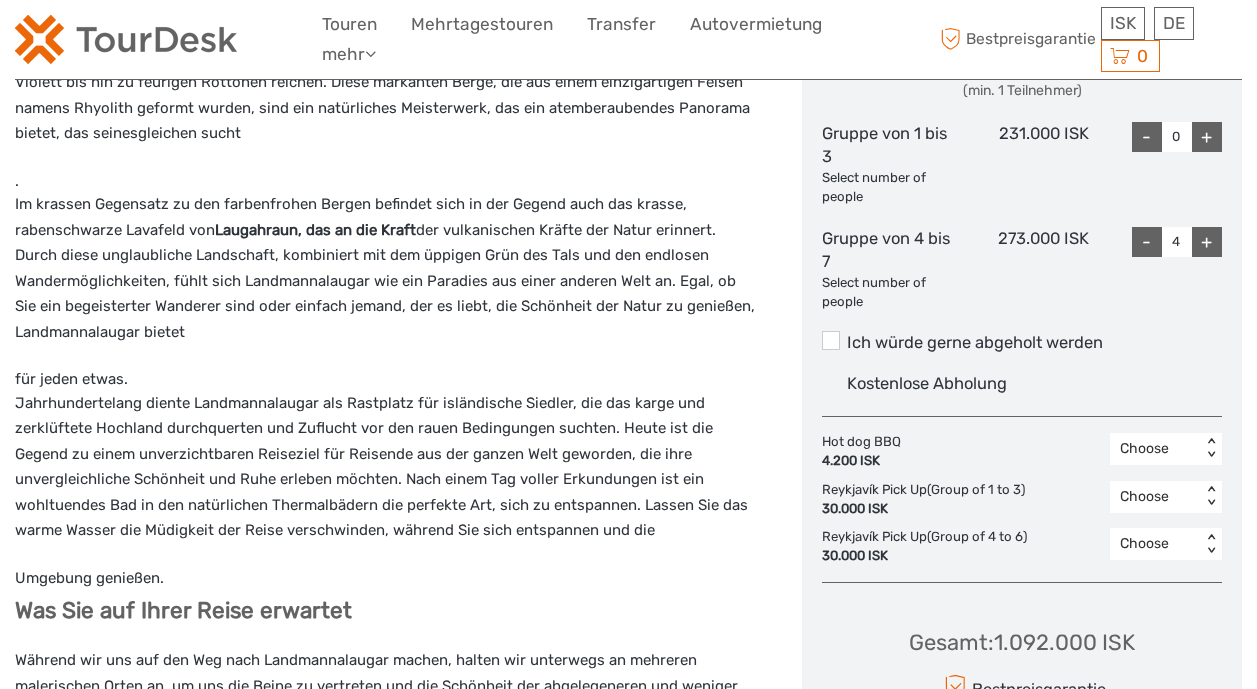 scroll, scrollTop: 908, scrollLeft: 0, axis: vertical 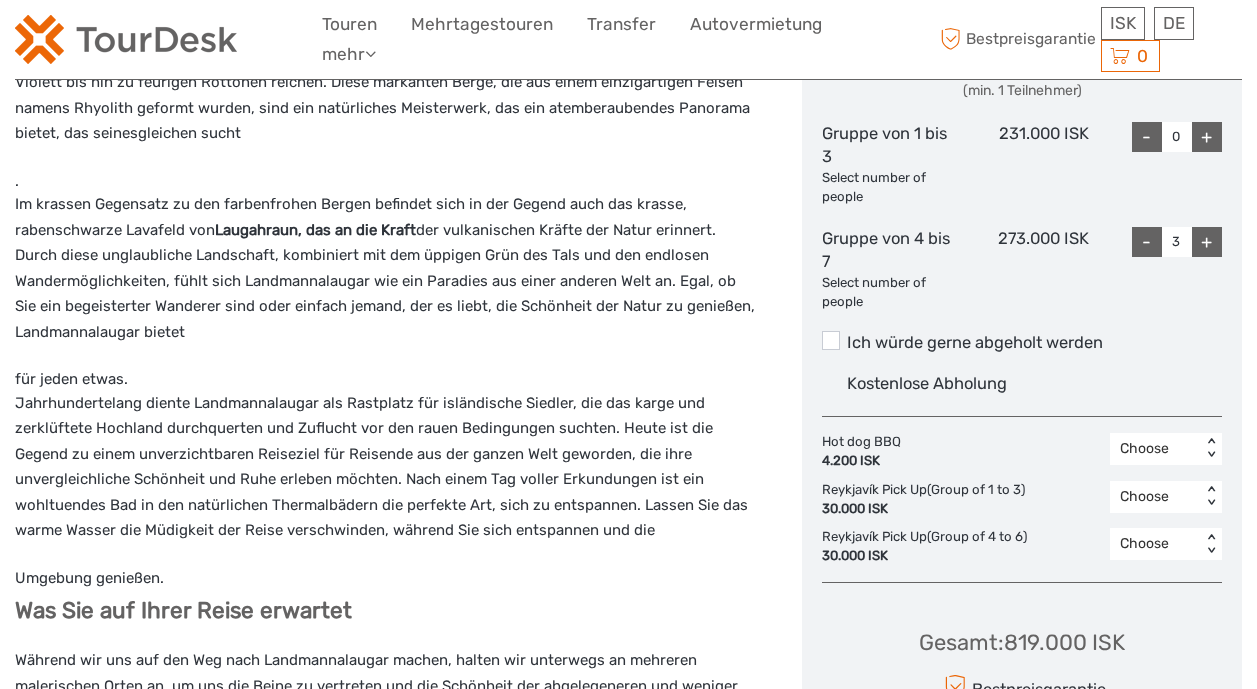 click on "-" at bounding box center (1147, 242) 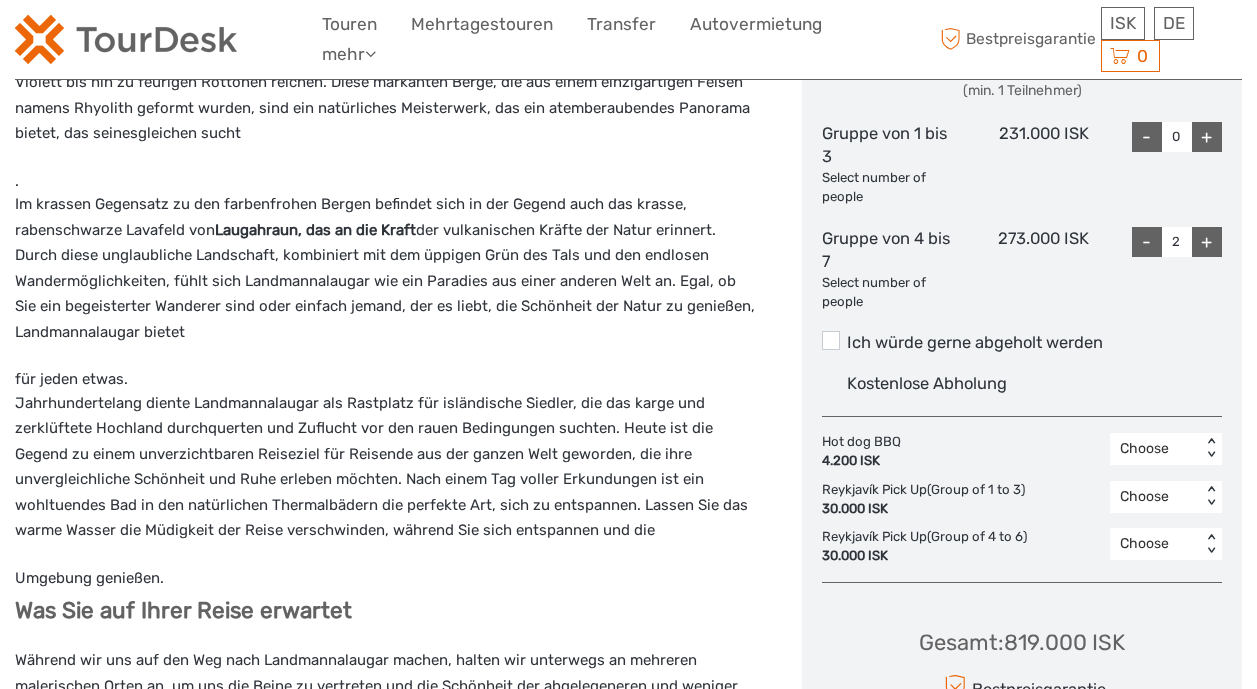 click on "-" at bounding box center [1147, 242] 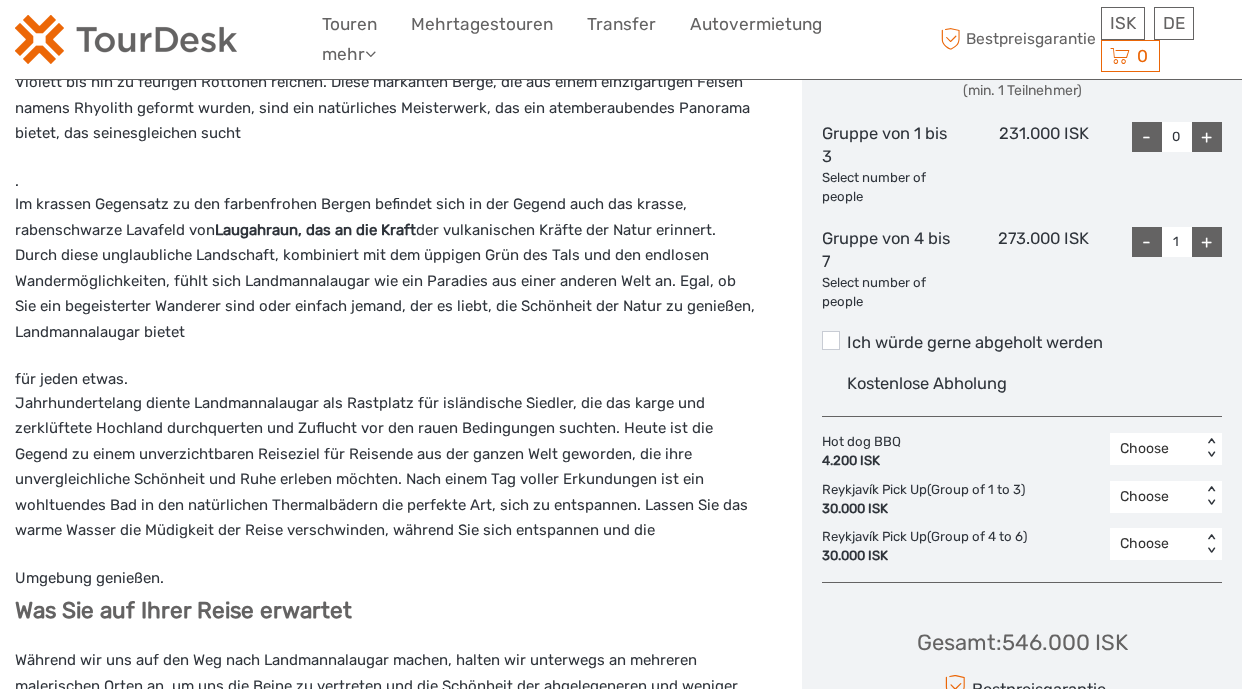 click on "-" at bounding box center [1147, 242] 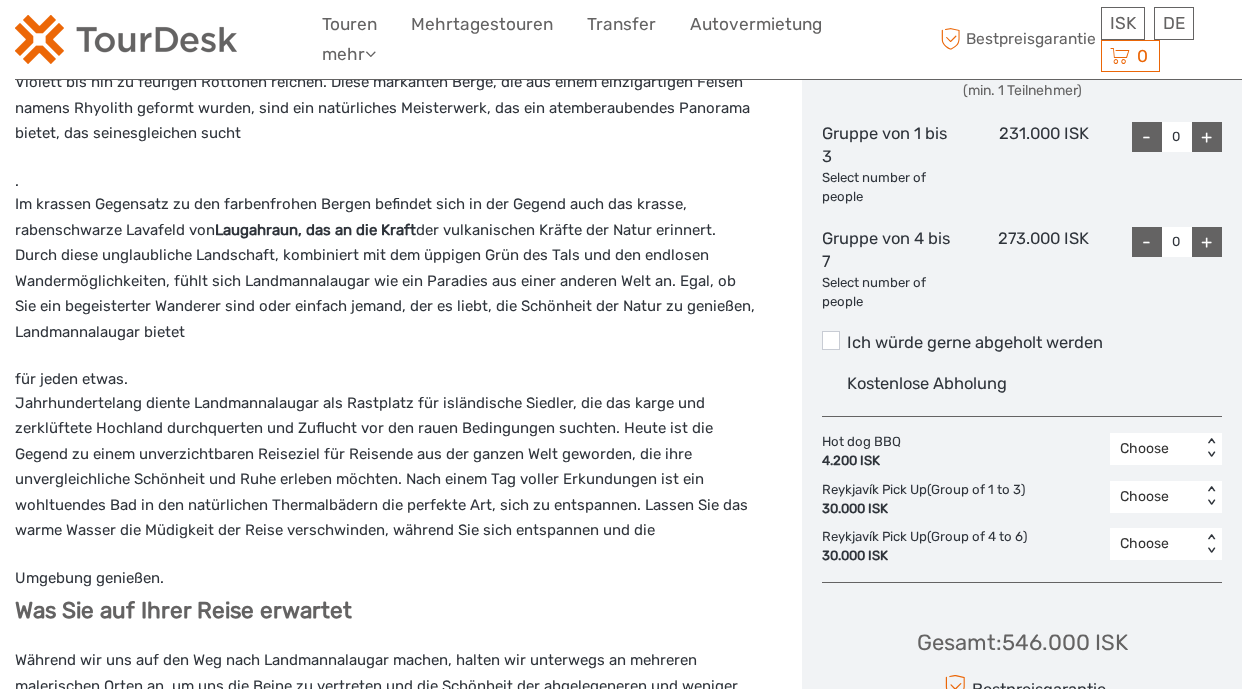 click on "-" at bounding box center (1147, 242) 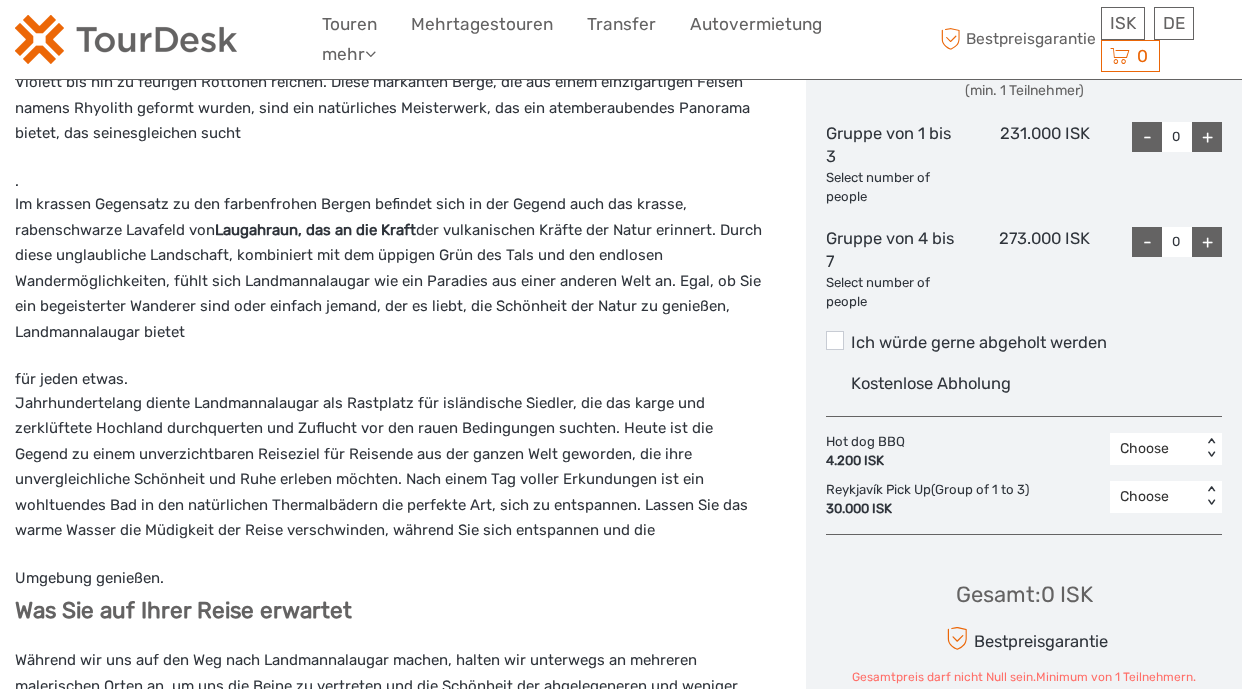 click on "+" at bounding box center (1207, 137) 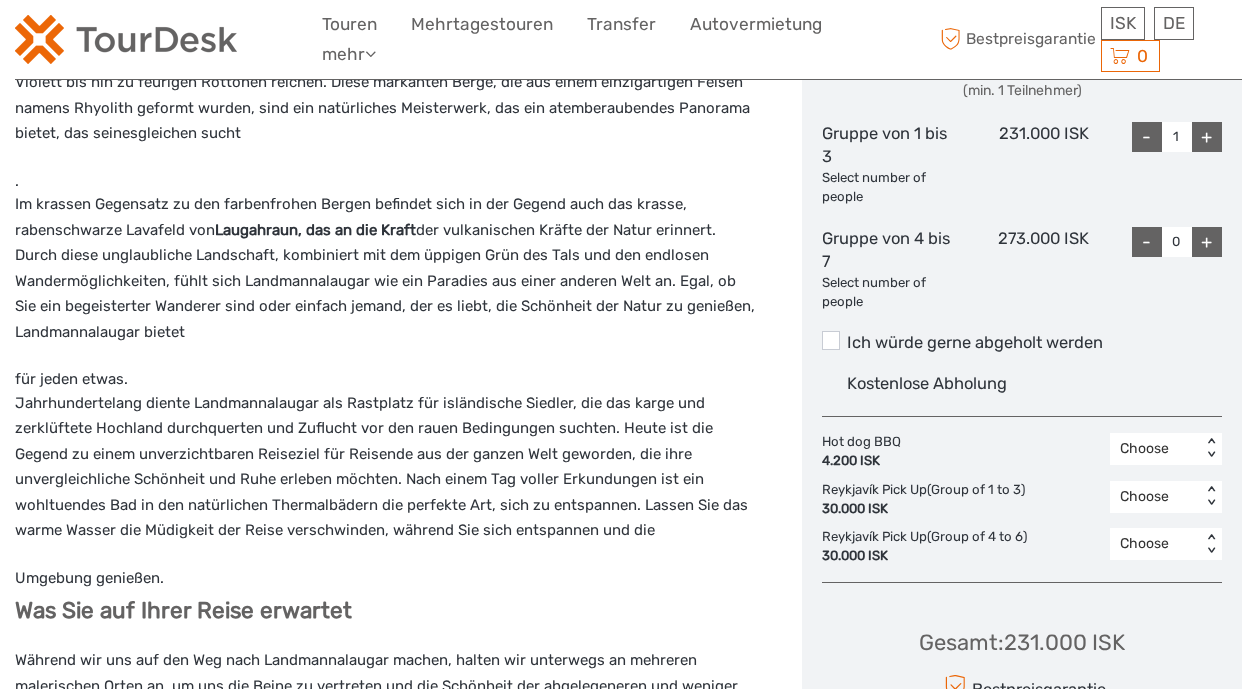 click on "+" at bounding box center (1207, 137) 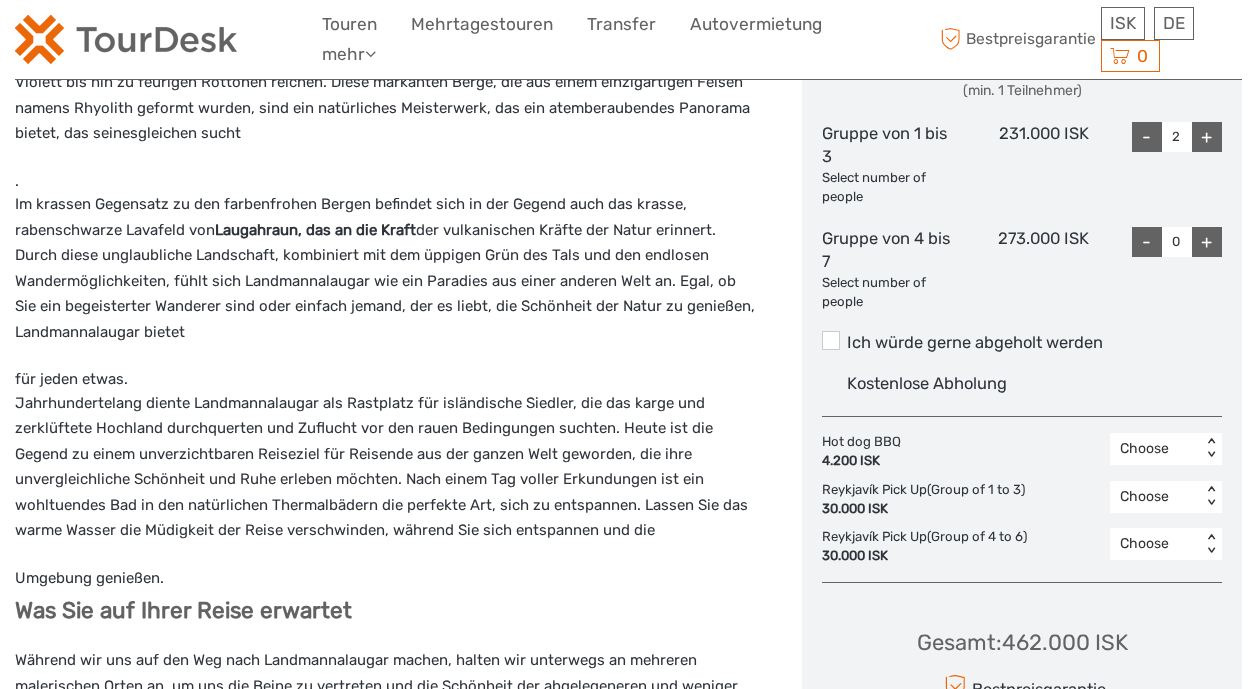 click on "+" at bounding box center [1207, 137] 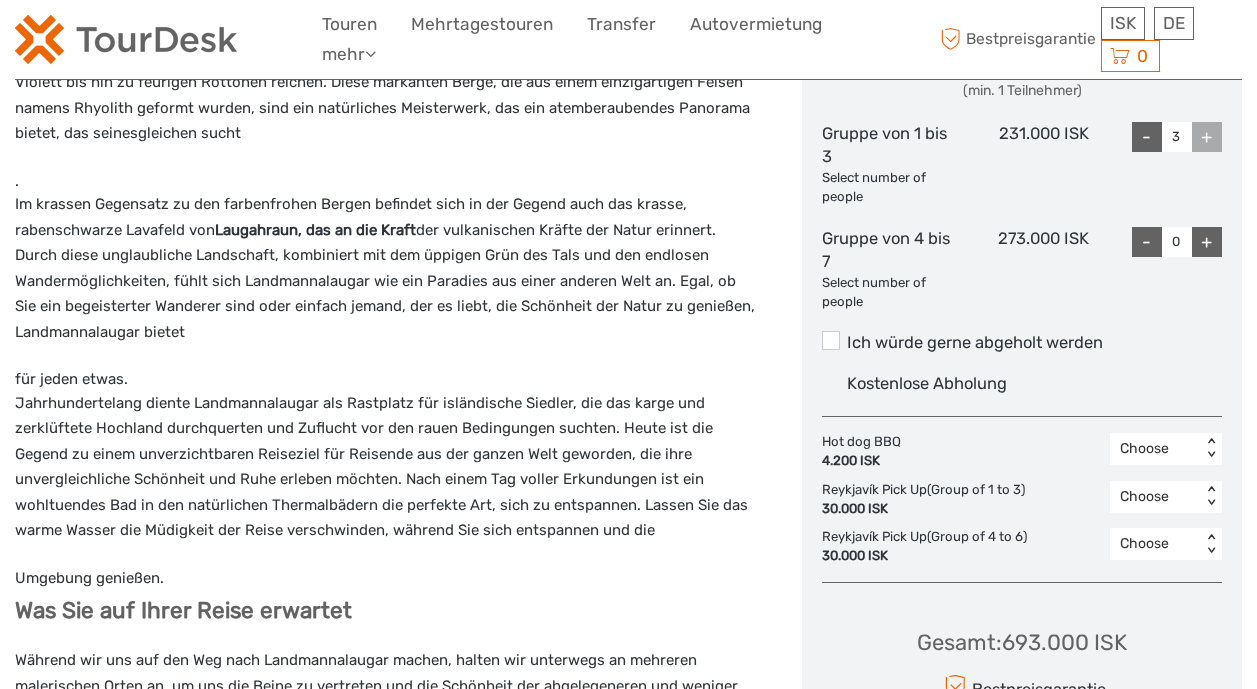 click on "+" at bounding box center (1207, 137) 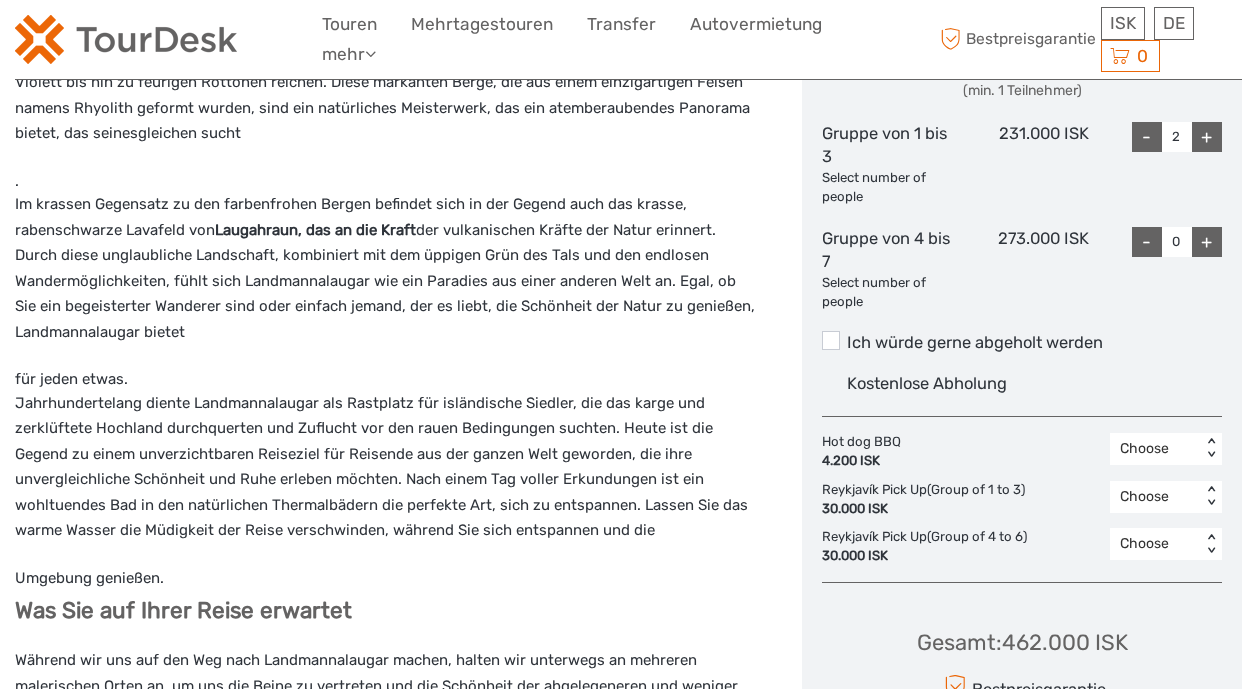 click on "-" at bounding box center (1147, 137) 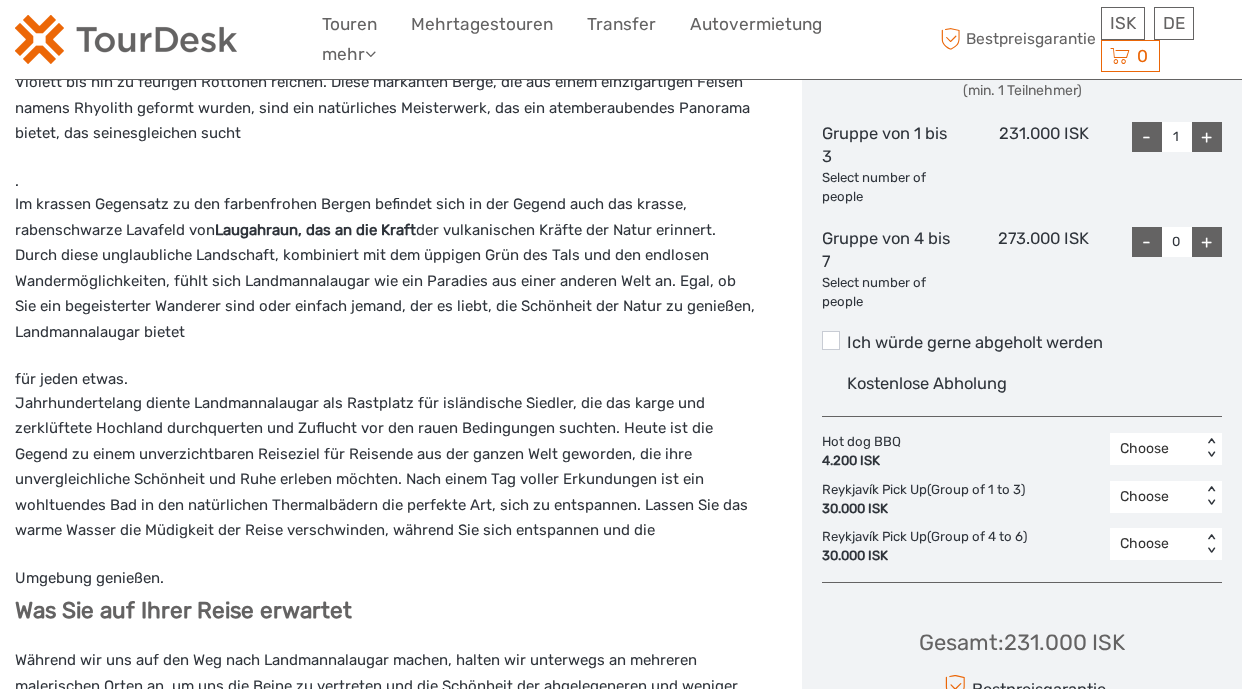 click on "-" at bounding box center (1147, 137) 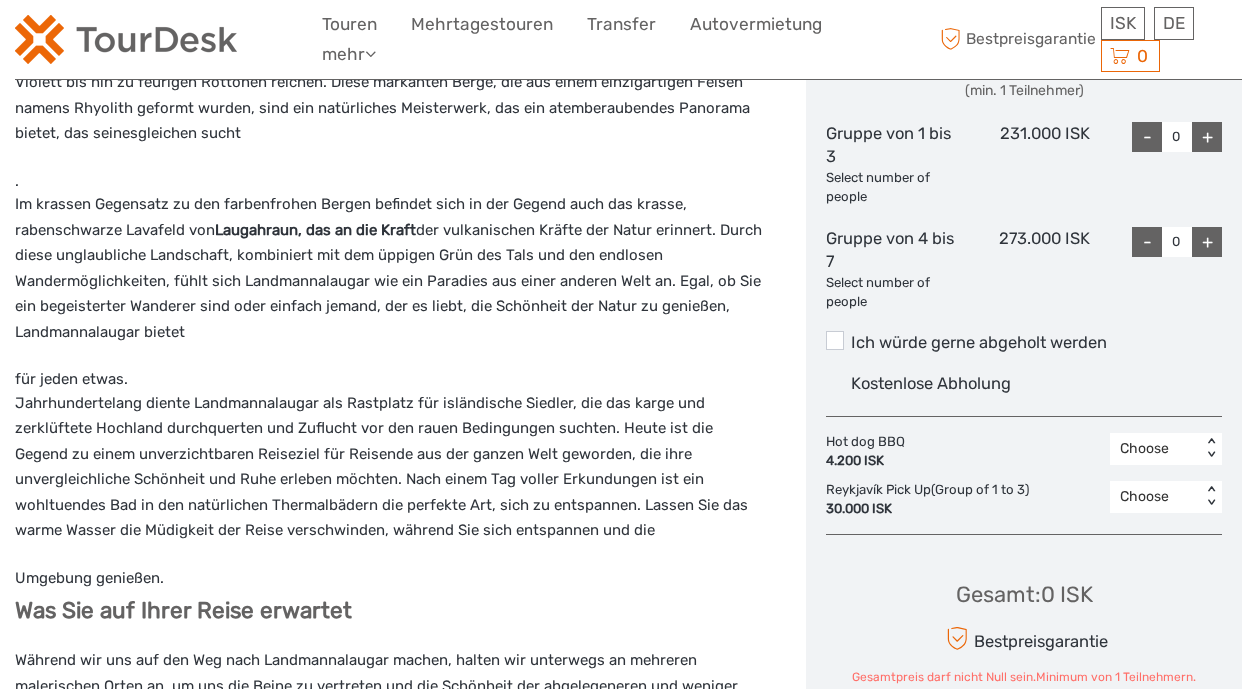 click on "+" at bounding box center (1207, 242) 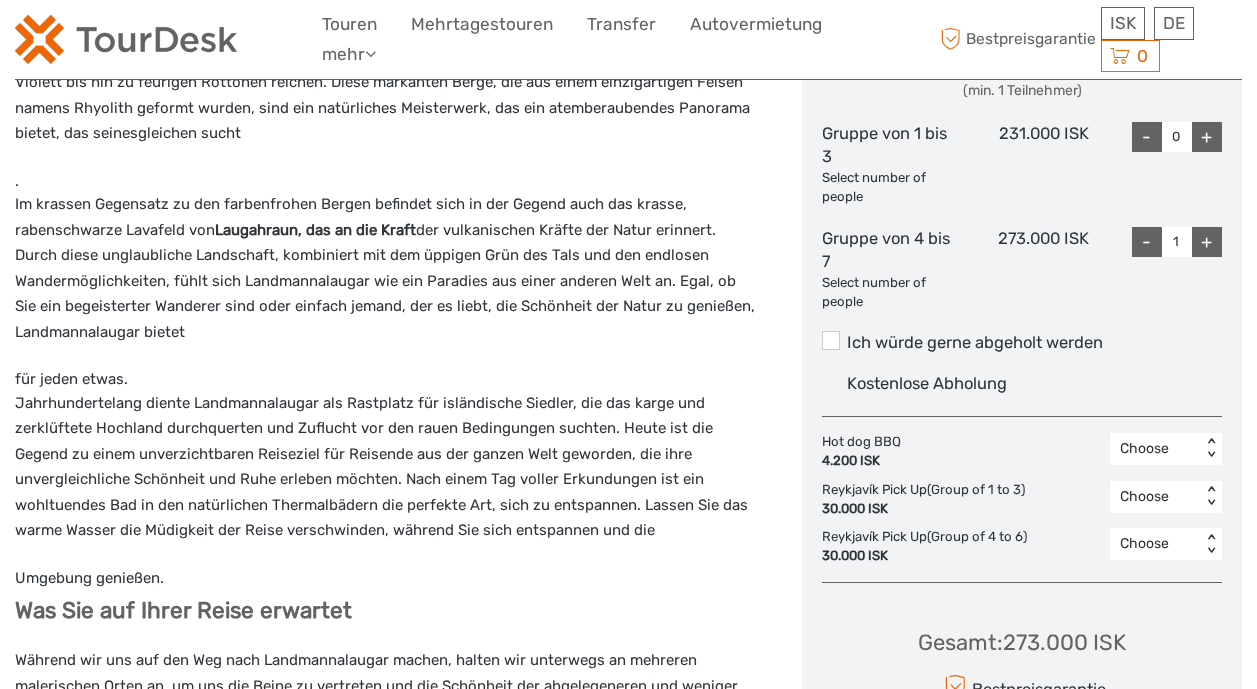 click on "+" at bounding box center [1207, 242] 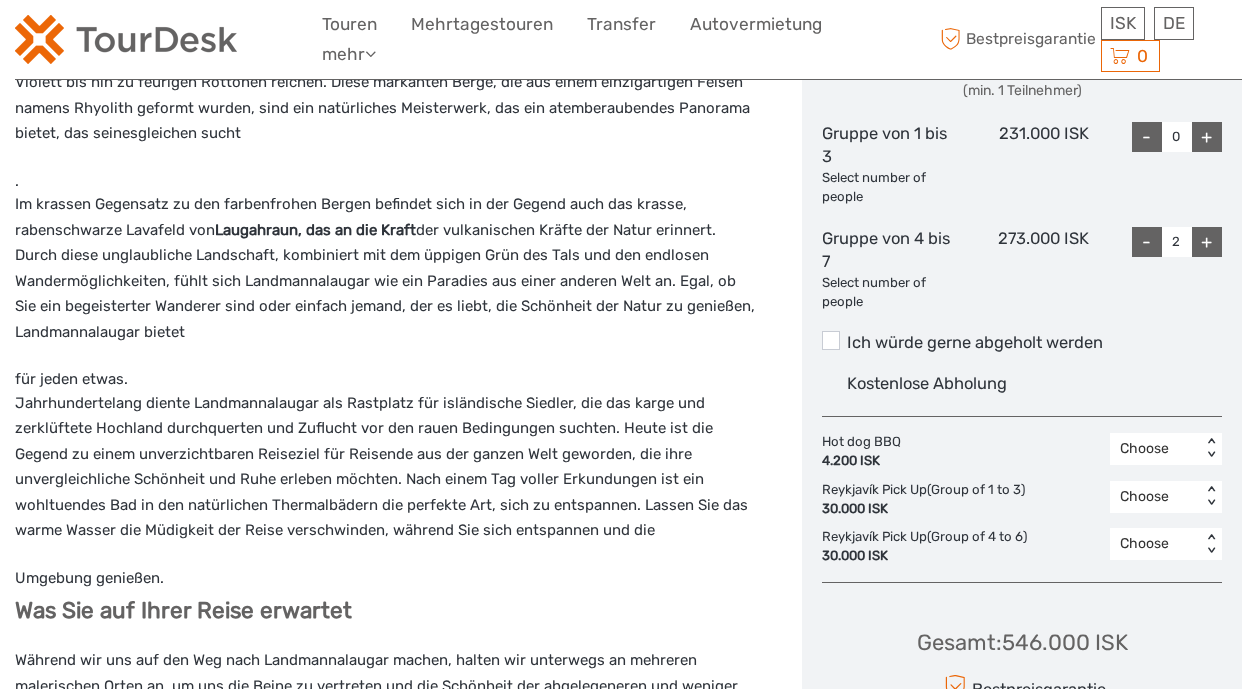 click on "+" at bounding box center [1207, 242] 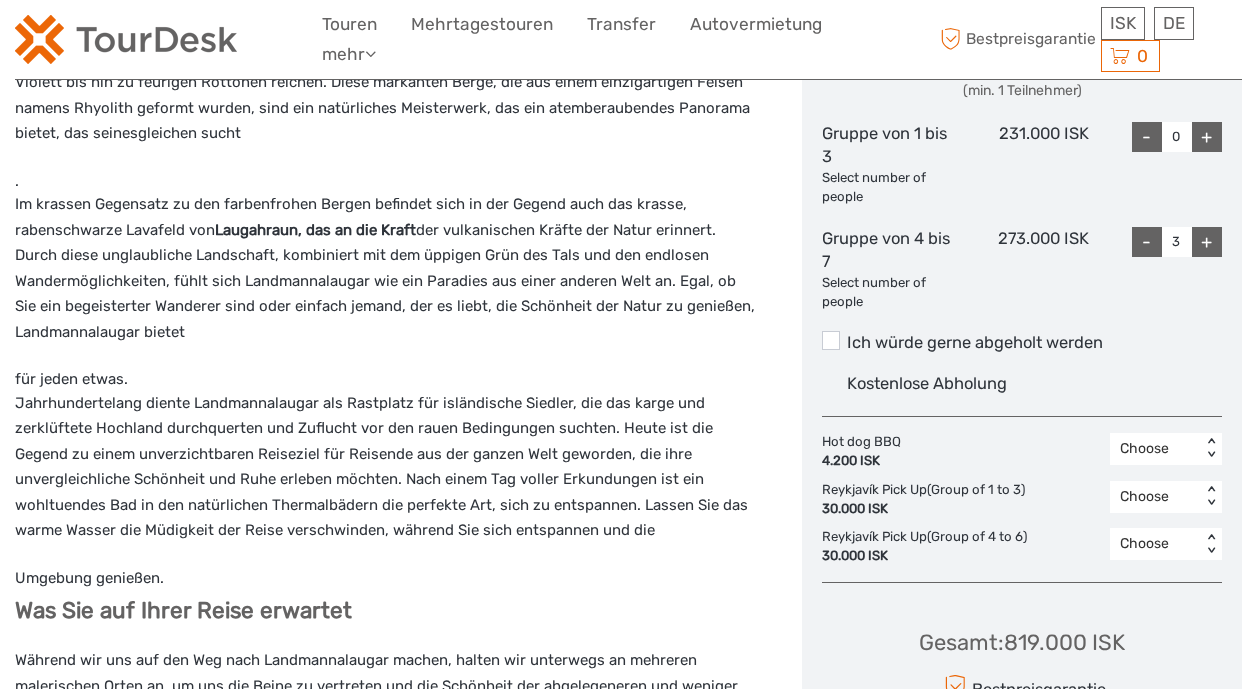 click on "-" at bounding box center (1147, 242) 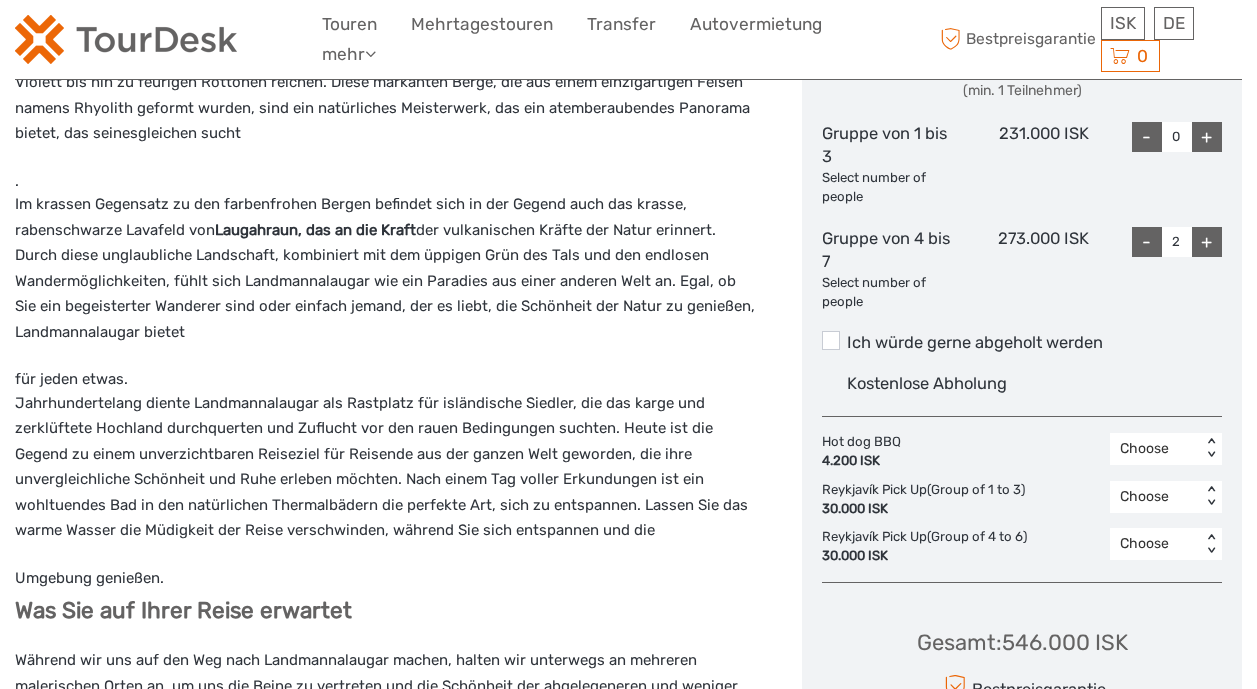 click on "-" at bounding box center (1147, 242) 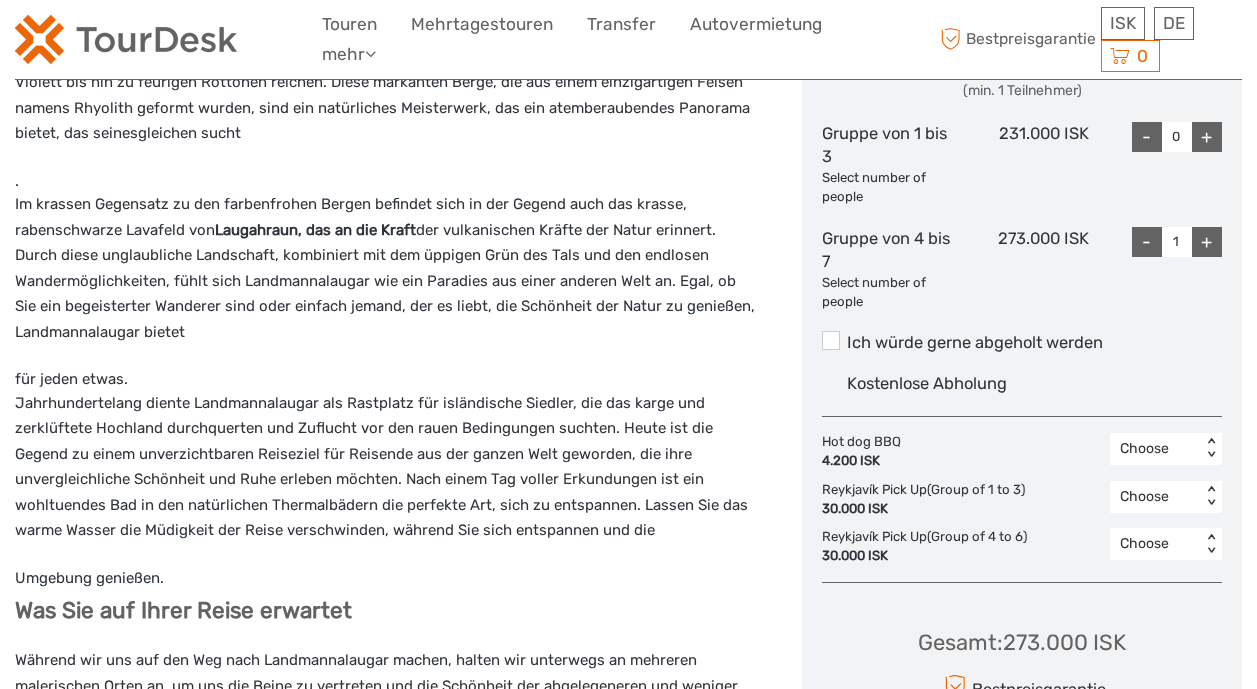 click on "-" at bounding box center (1147, 242) 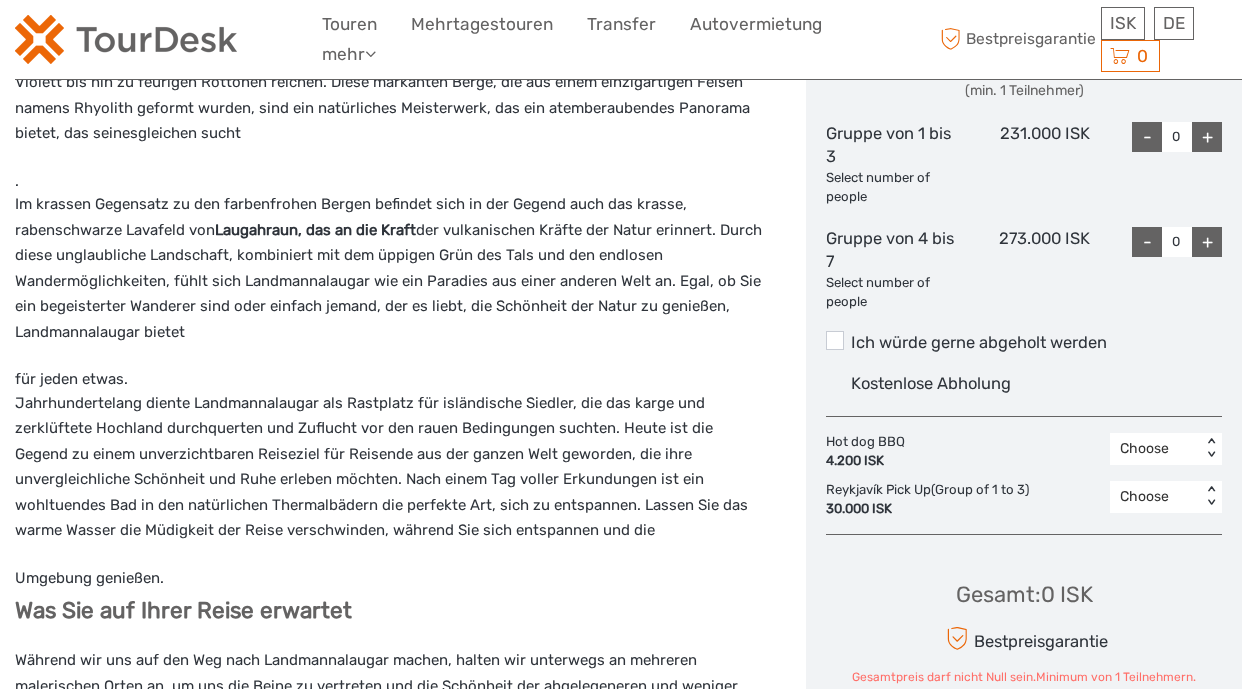 click on "+" at bounding box center (1207, 242) 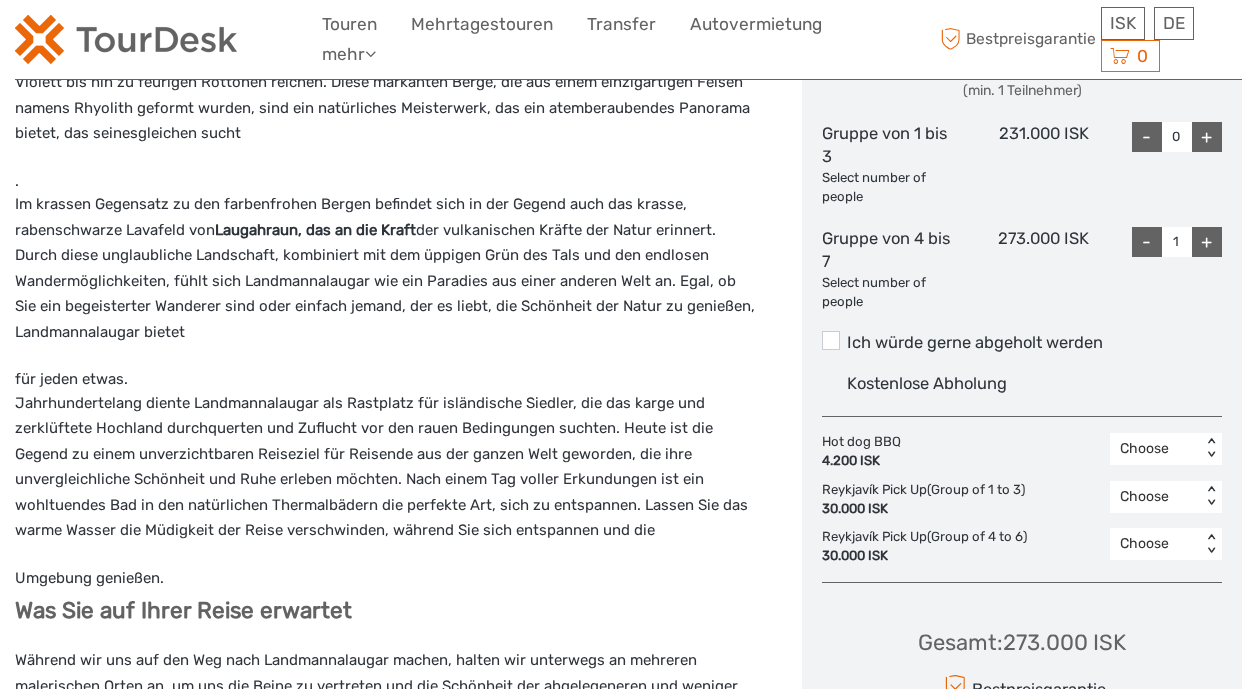 click on "+" at bounding box center (1207, 242) 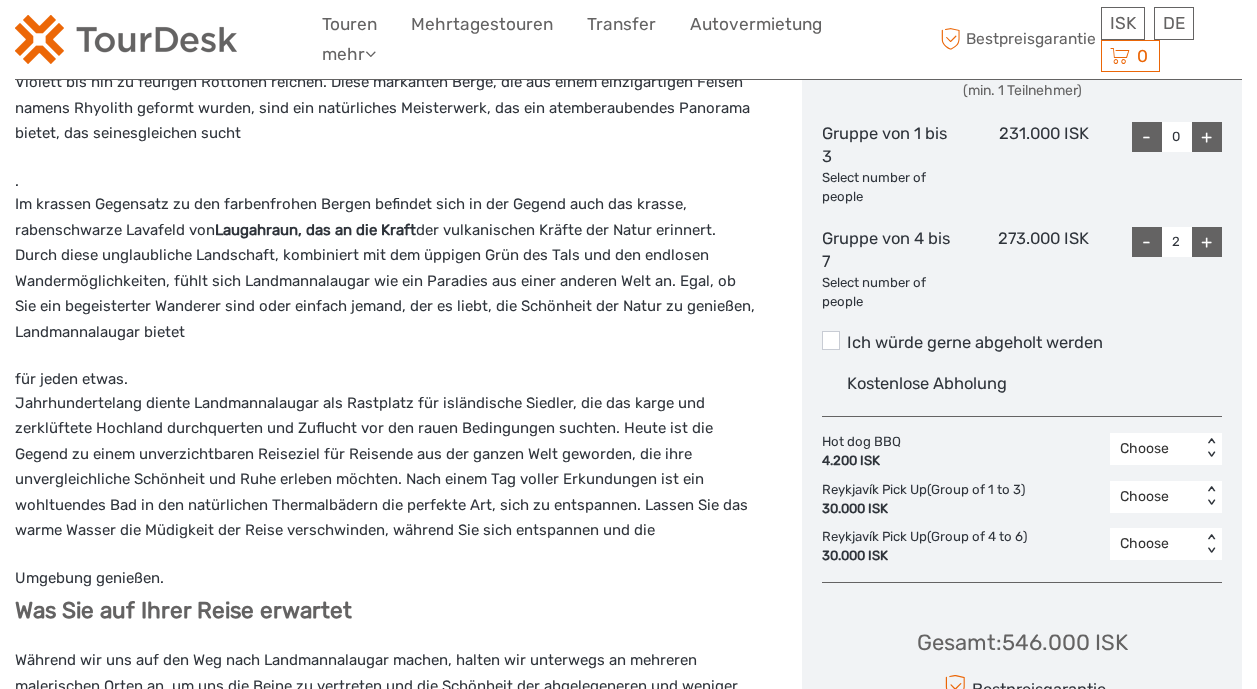 click on "+" at bounding box center (1207, 242) 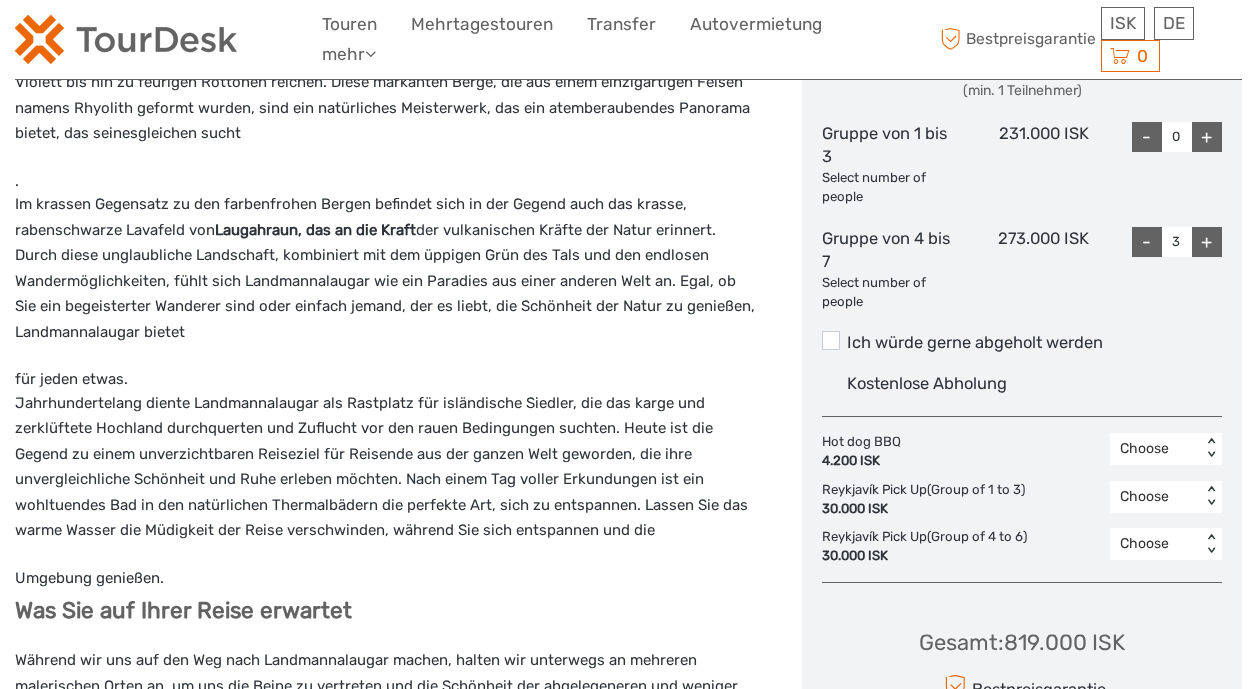 click on "+" at bounding box center [1207, 242] 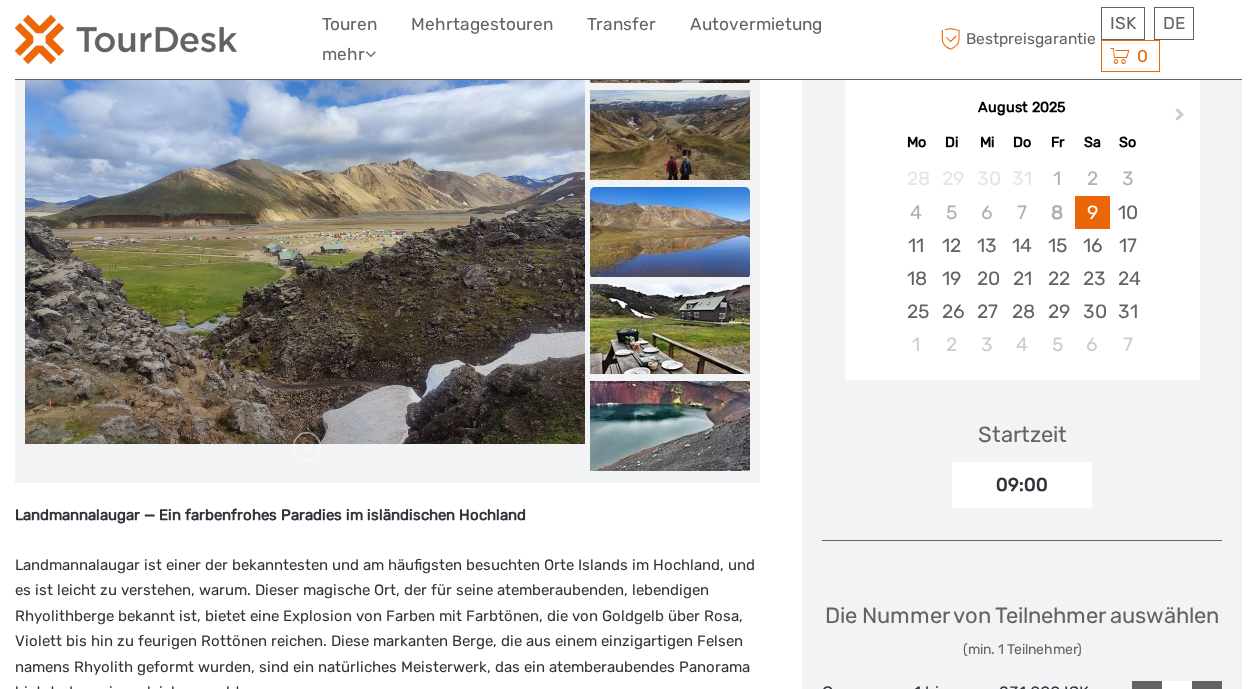 scroll, scrollTop: 351, scrollLeft: 0, axis: vertical 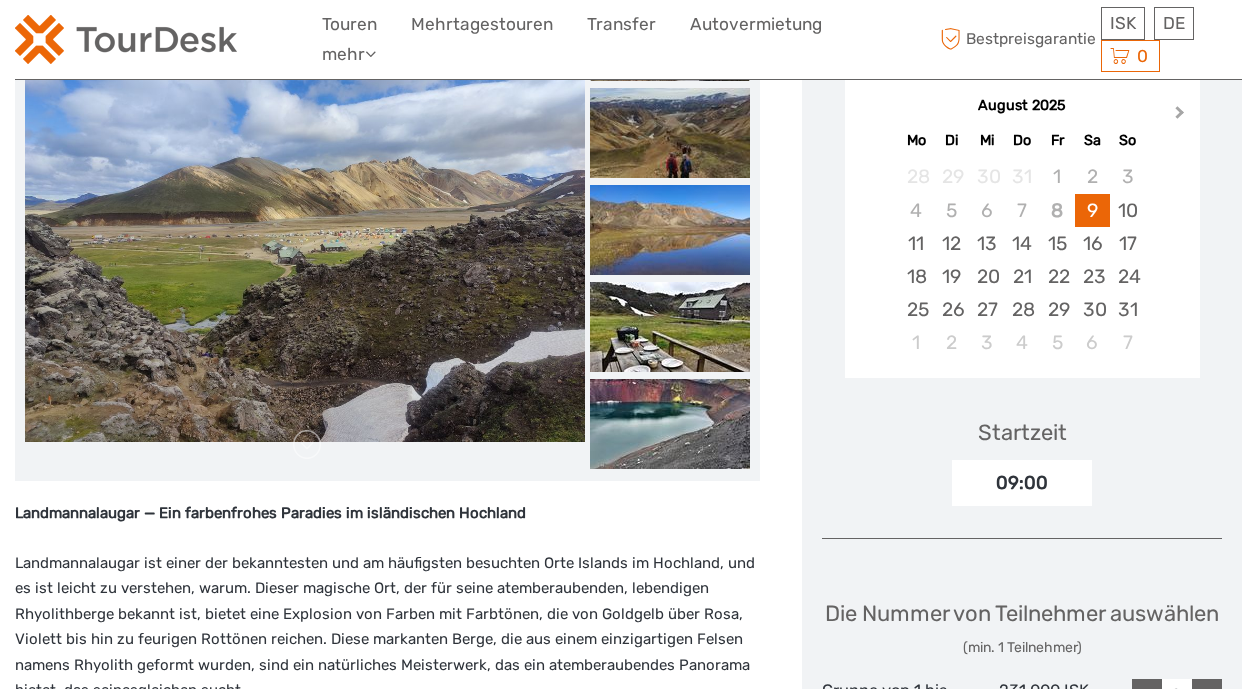 click on "Next Month" at bounding box center (1182, 117) 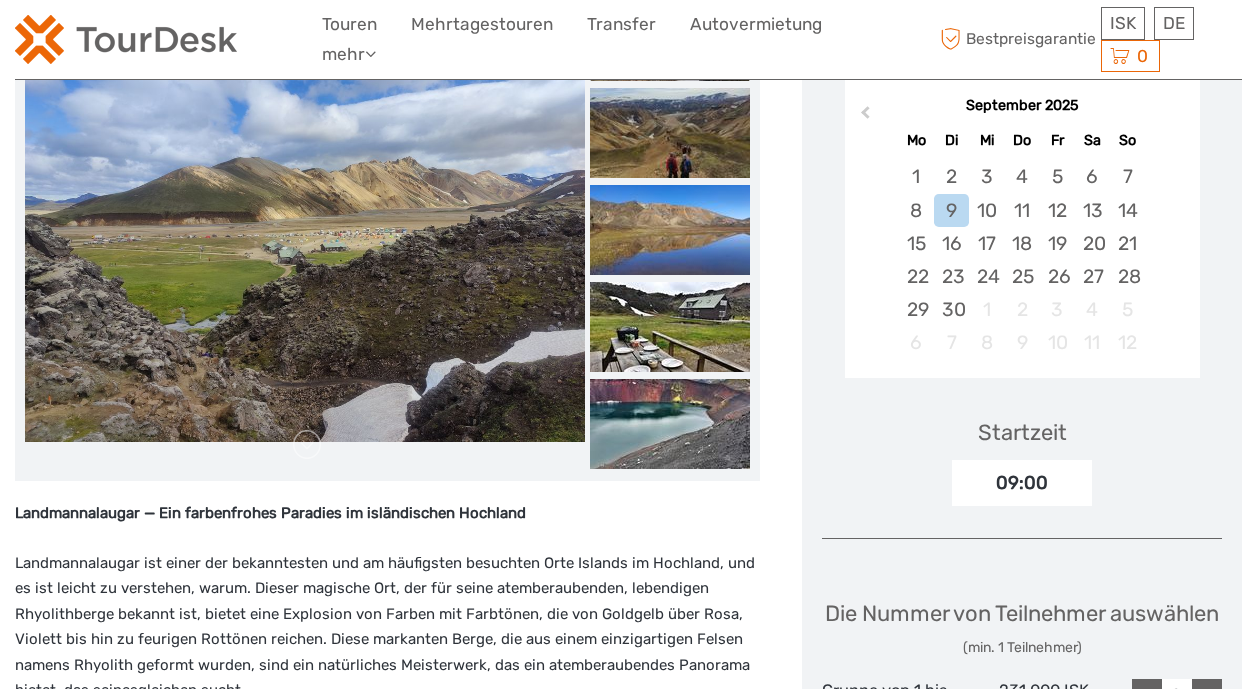 click on "September 2025" at bounding box center (1022, 106) 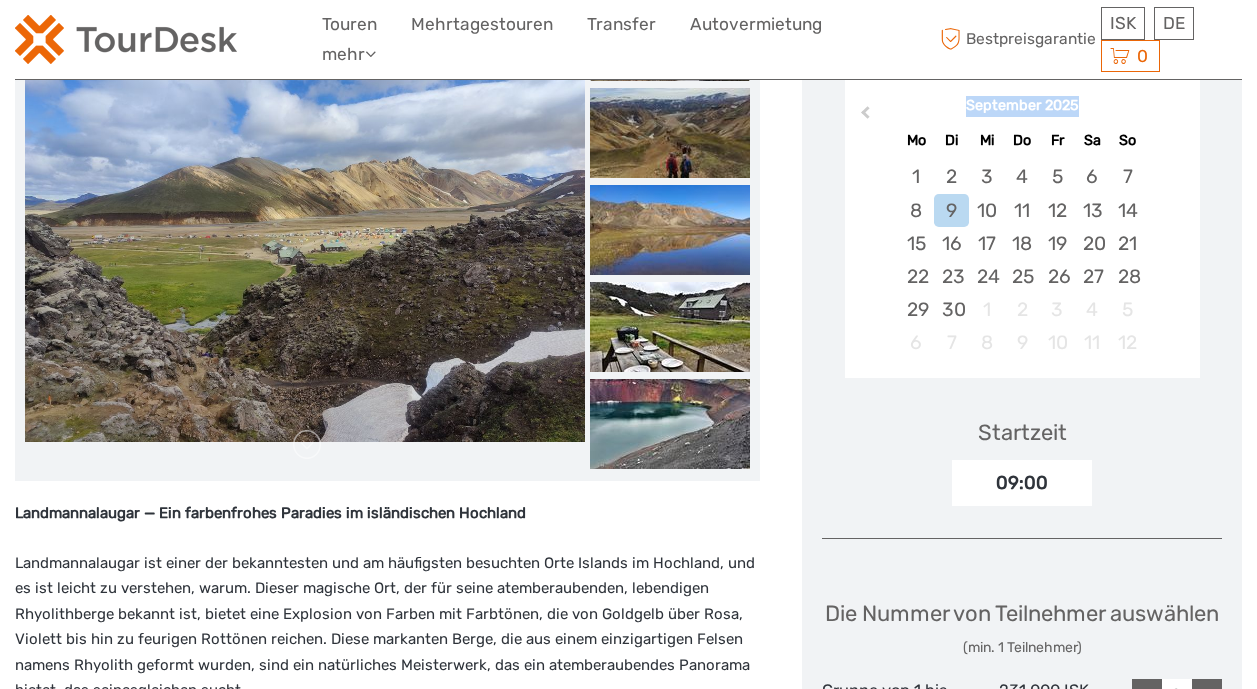 click on "September 2025" at bounding box center (1022, 106) 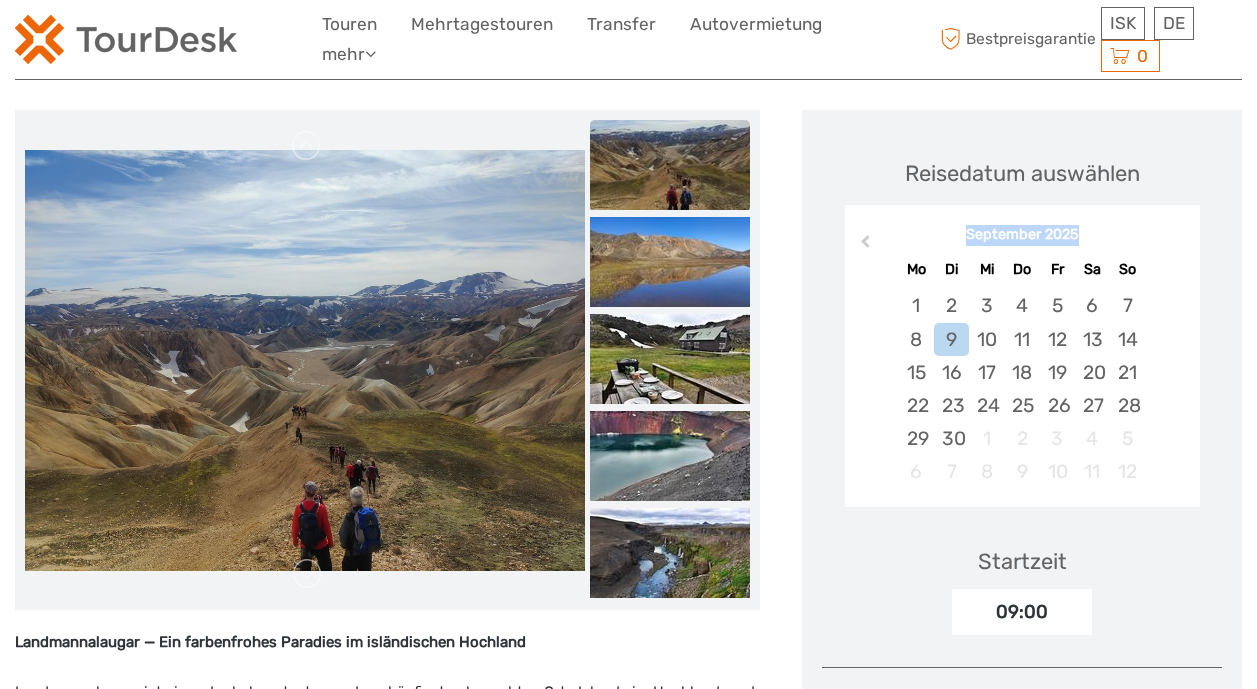scroll, scrollTop: 234, scrollLeft: 0, axis: vertical 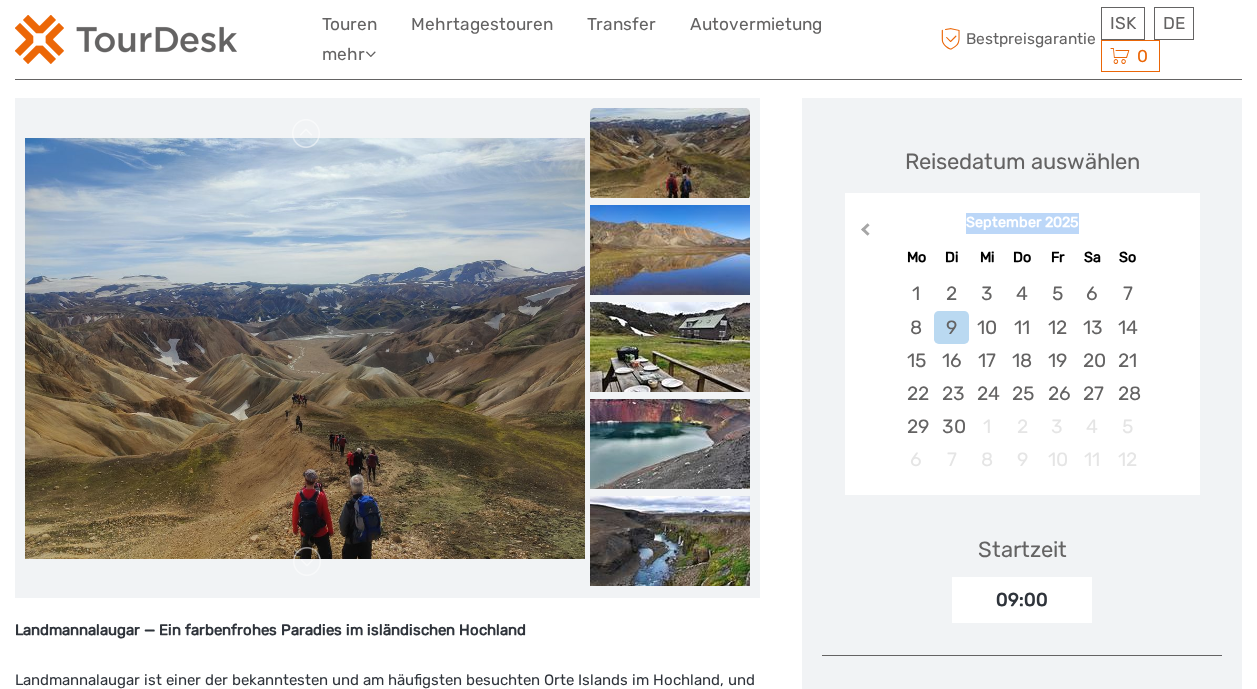 click on "Previous Month" at bounding box center [863, 234] 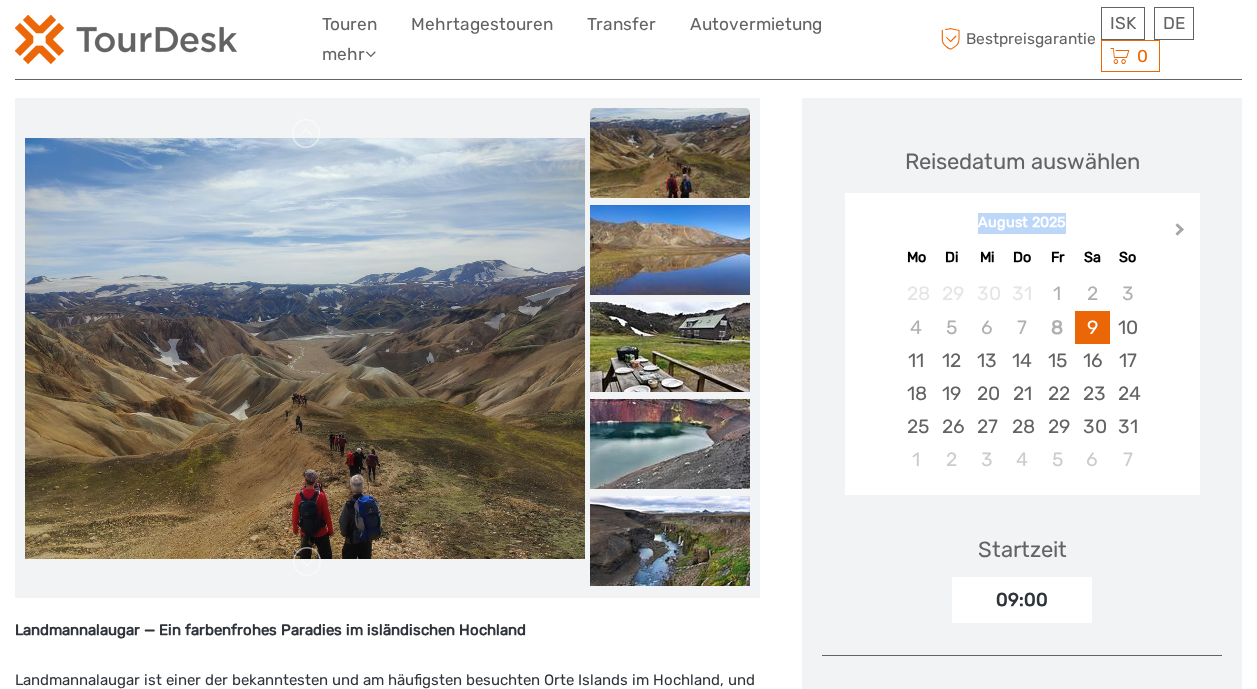 click on "Next Month" at bounding box center (1180, 233) 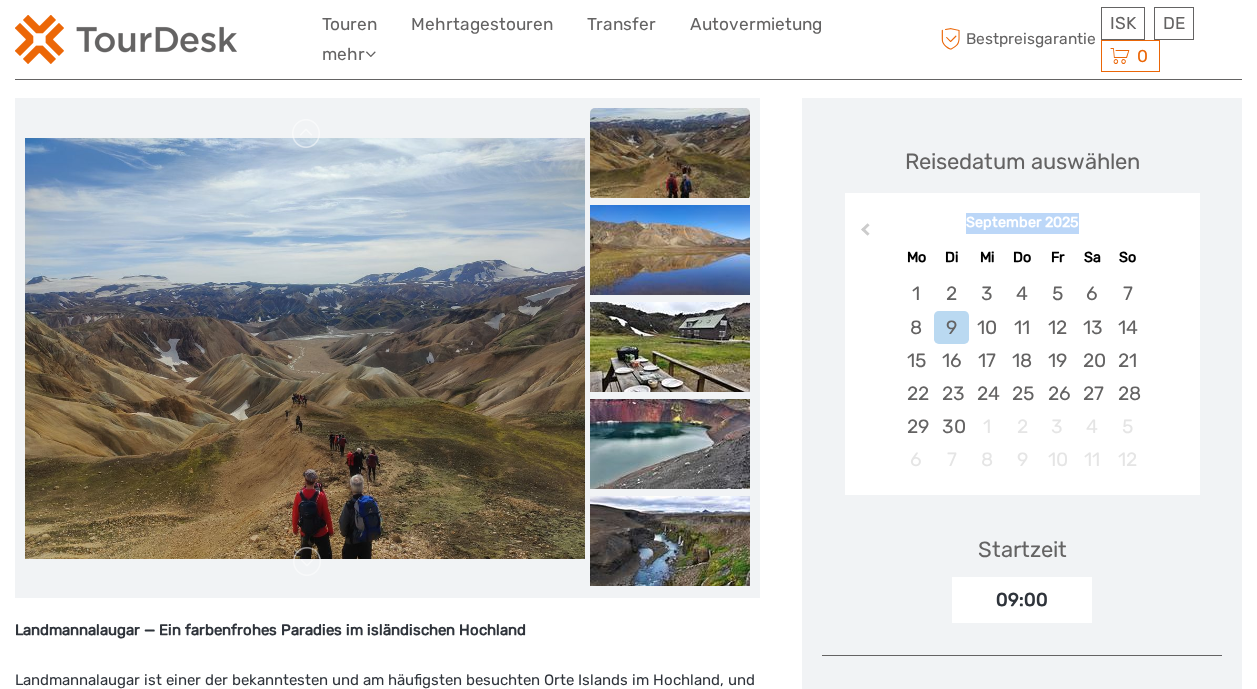 click on "September 2025 Mo Di Mi Do Fr Sa So" at bounding box center (1022, 238) 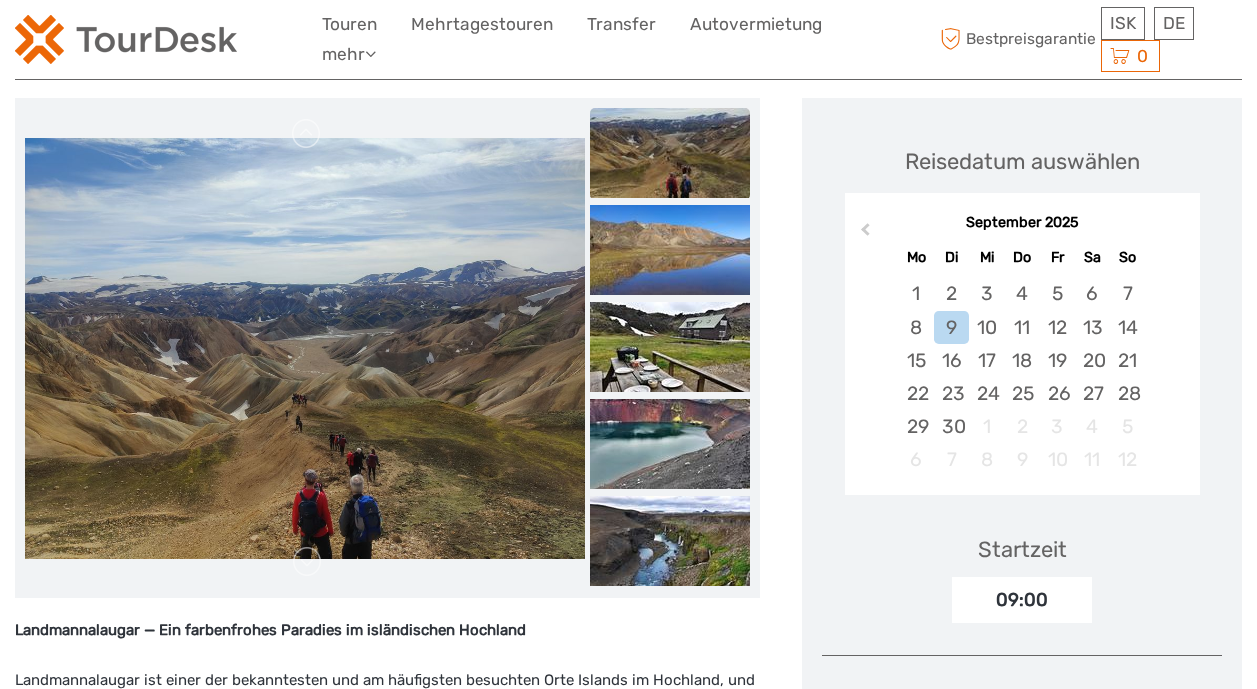 click on "September 2025 Mo Di Mi Do Fr Sa So" at bounding box center (1022, 238) 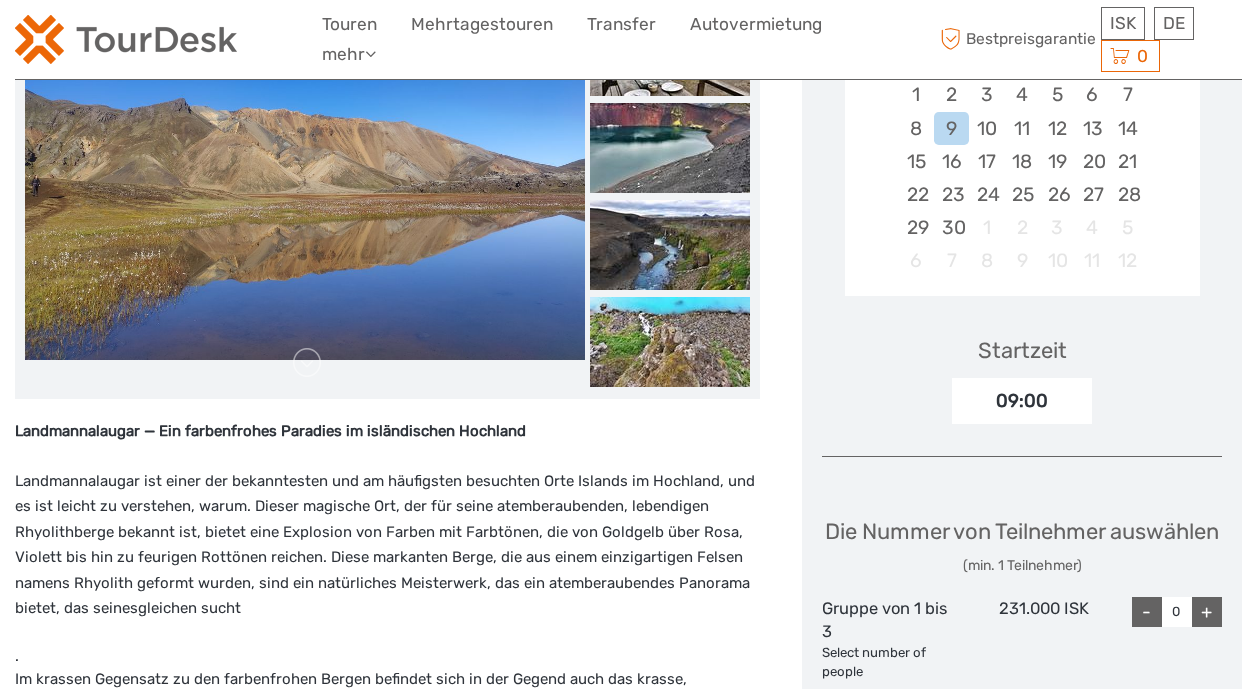 scroll, scrollTop: 434, scrollLeft: 0, axis: vertical 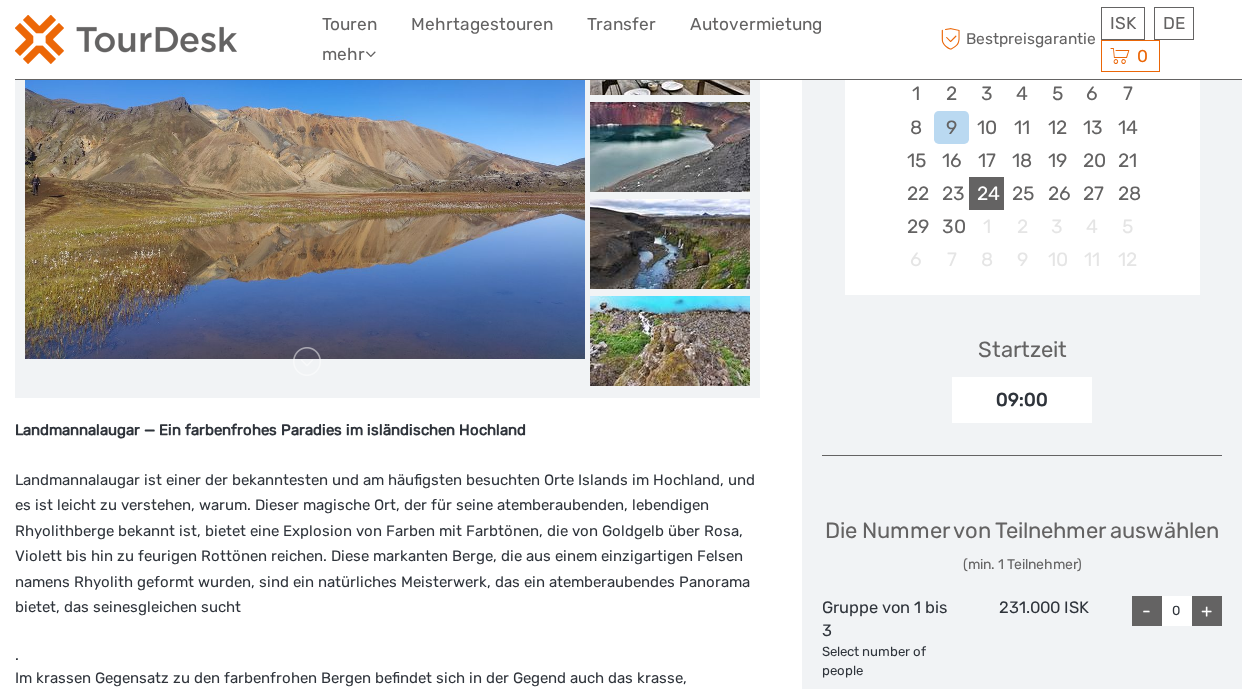 click on "24" at bounding box center [986, 193] 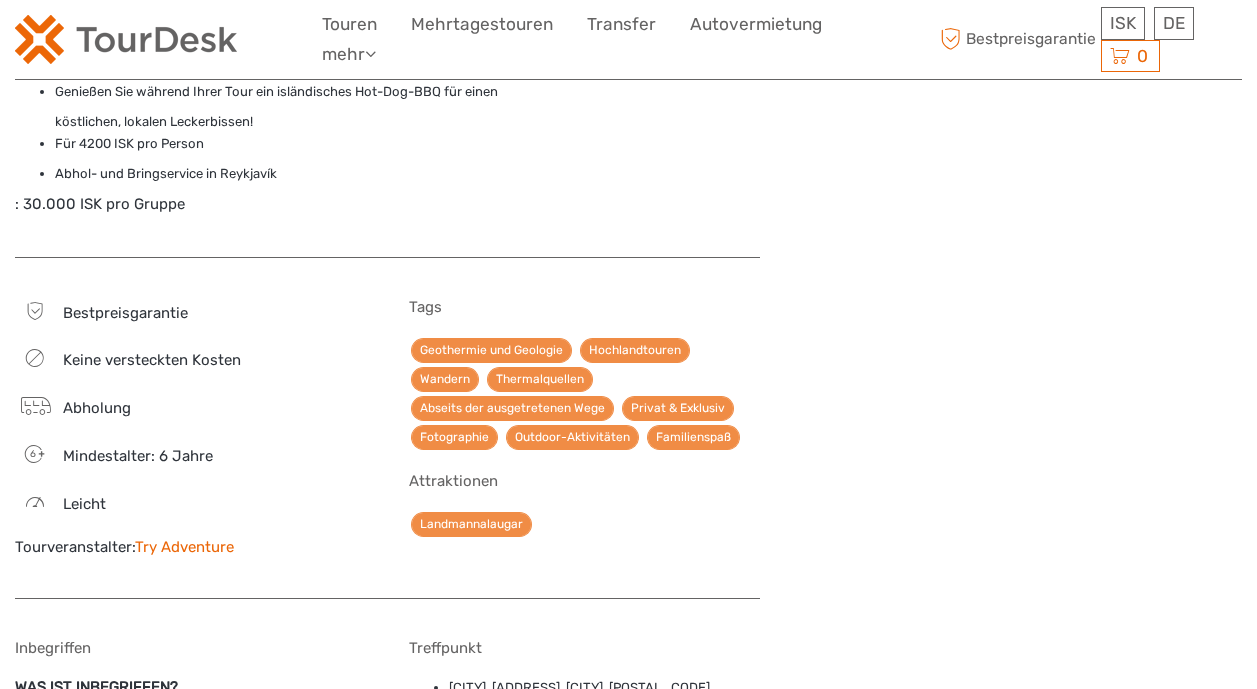 click on "6
Mindestalter: 6 Jahre" at bounding box center (191, 455) 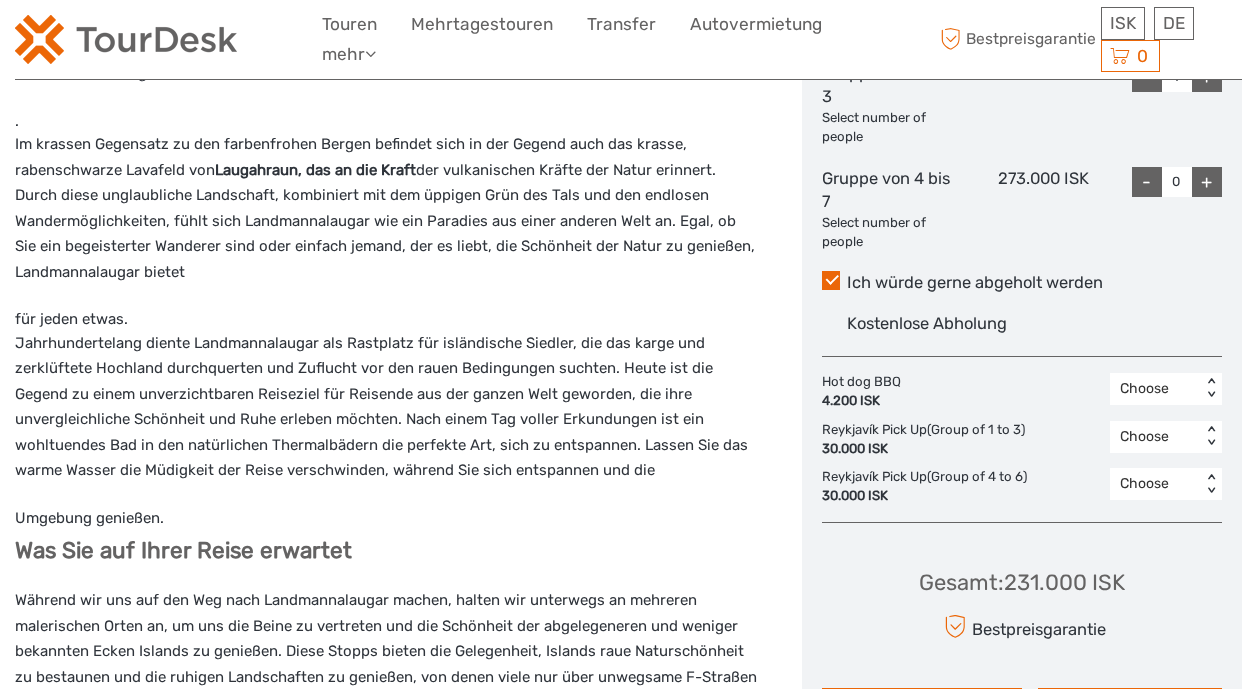 scroll, scrollTop: 963, scrollLeft: 0, axis: vertical 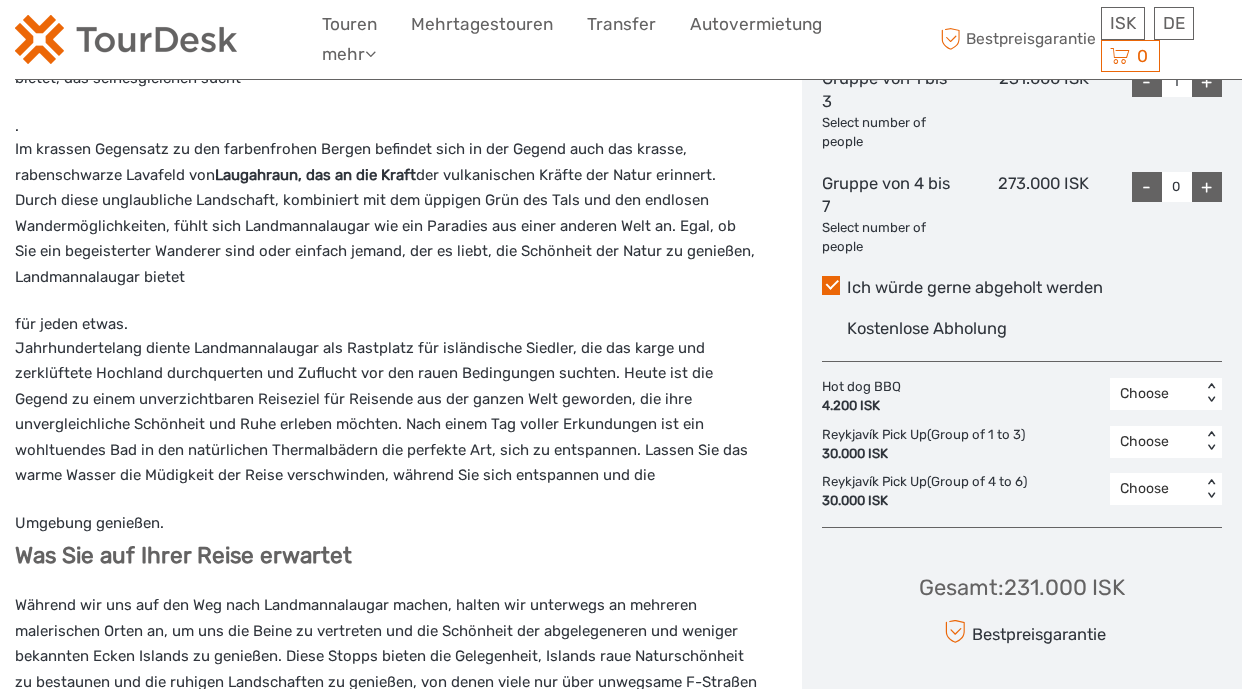 click on "+" at bounding box center (1207, 187) 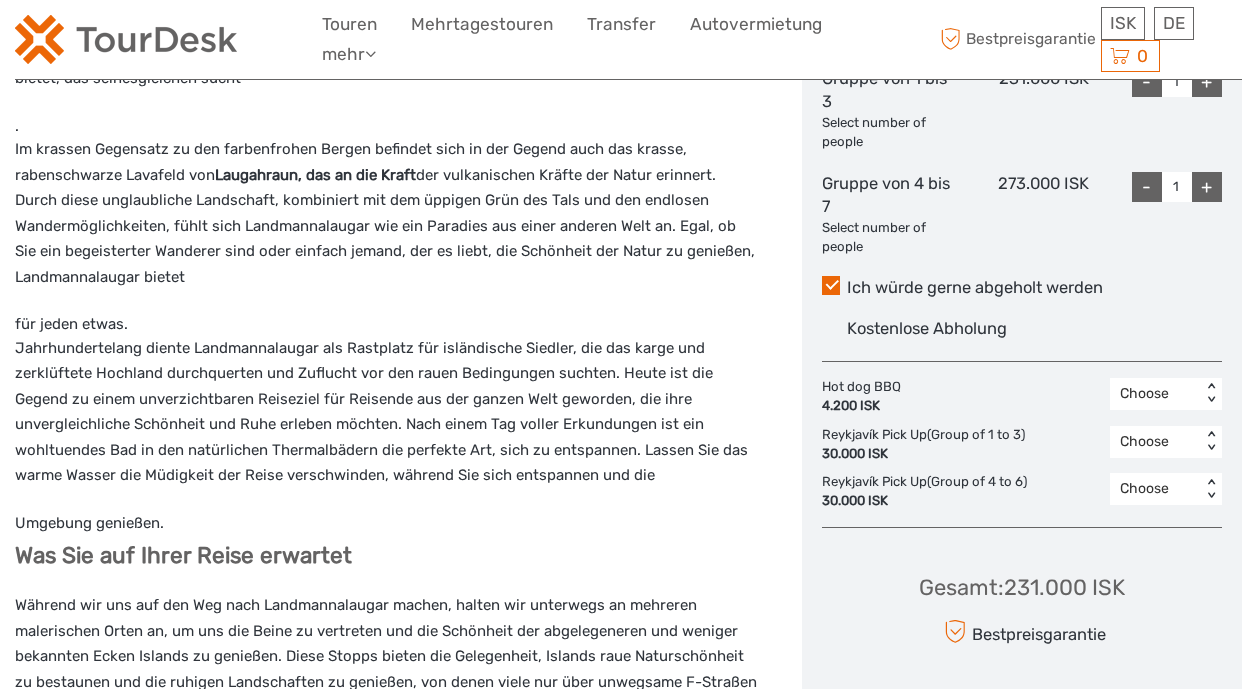 click on "+" at bounding box center (1207, 187) 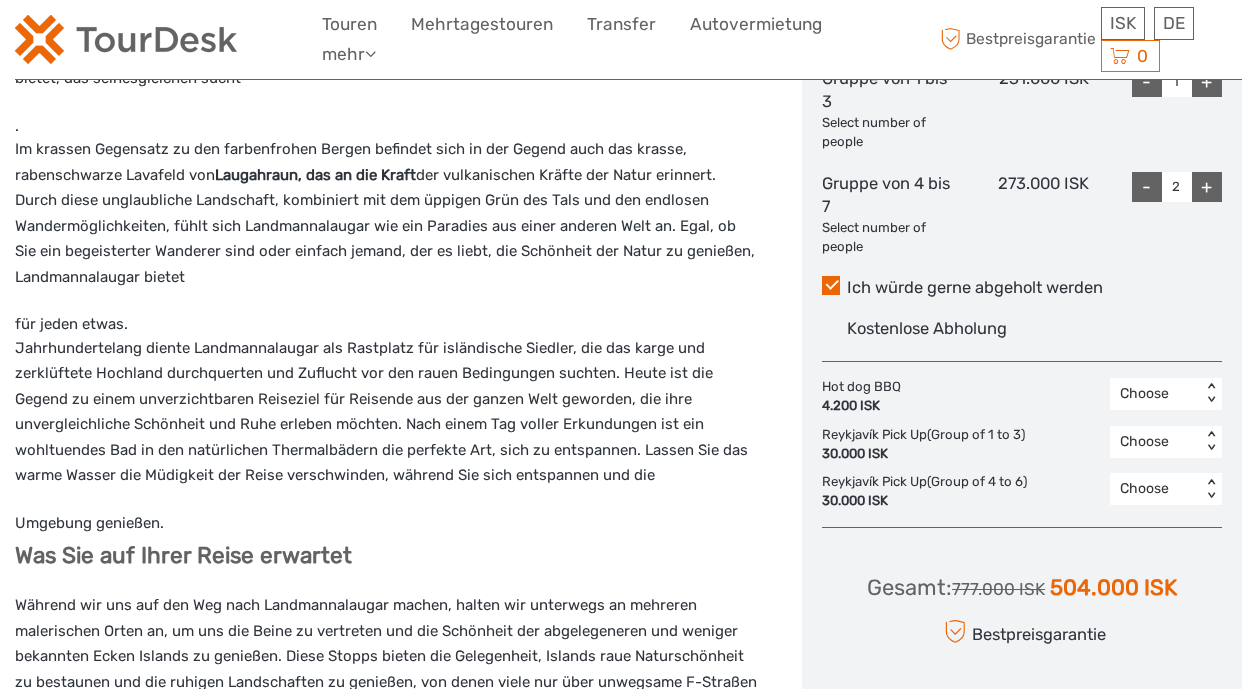 click on "+" at bounding box center (1207, 187) 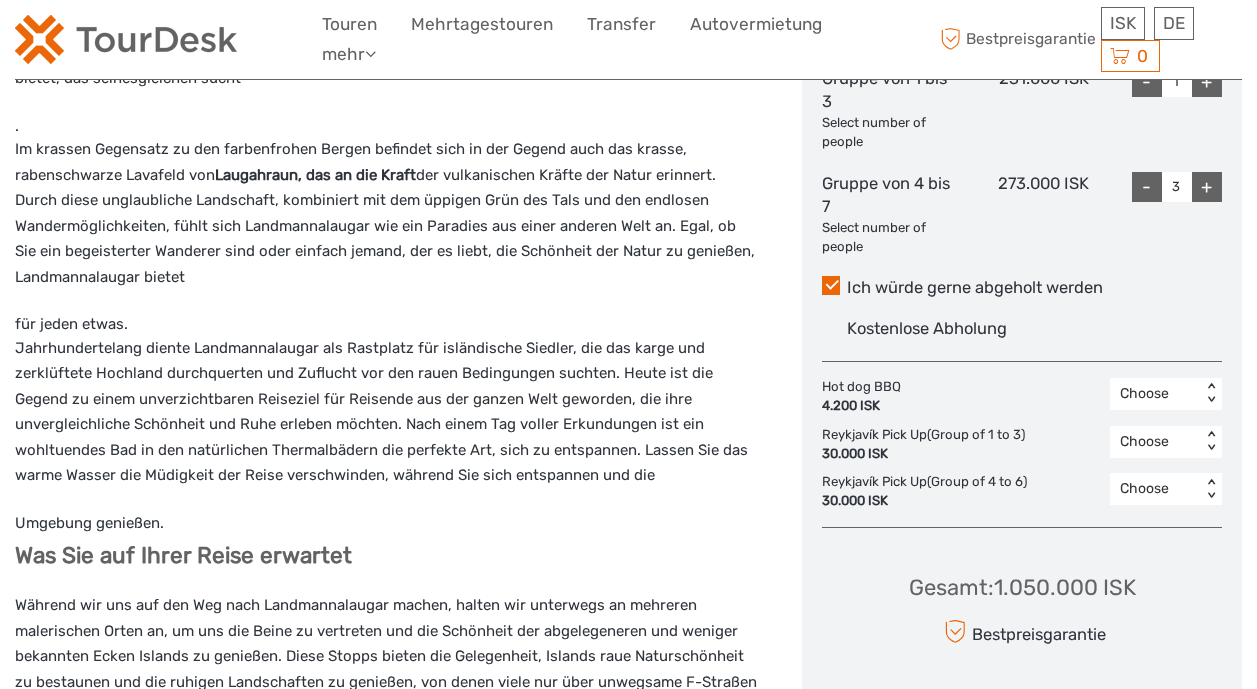 click on "+" at bounding box center (1207, 187) 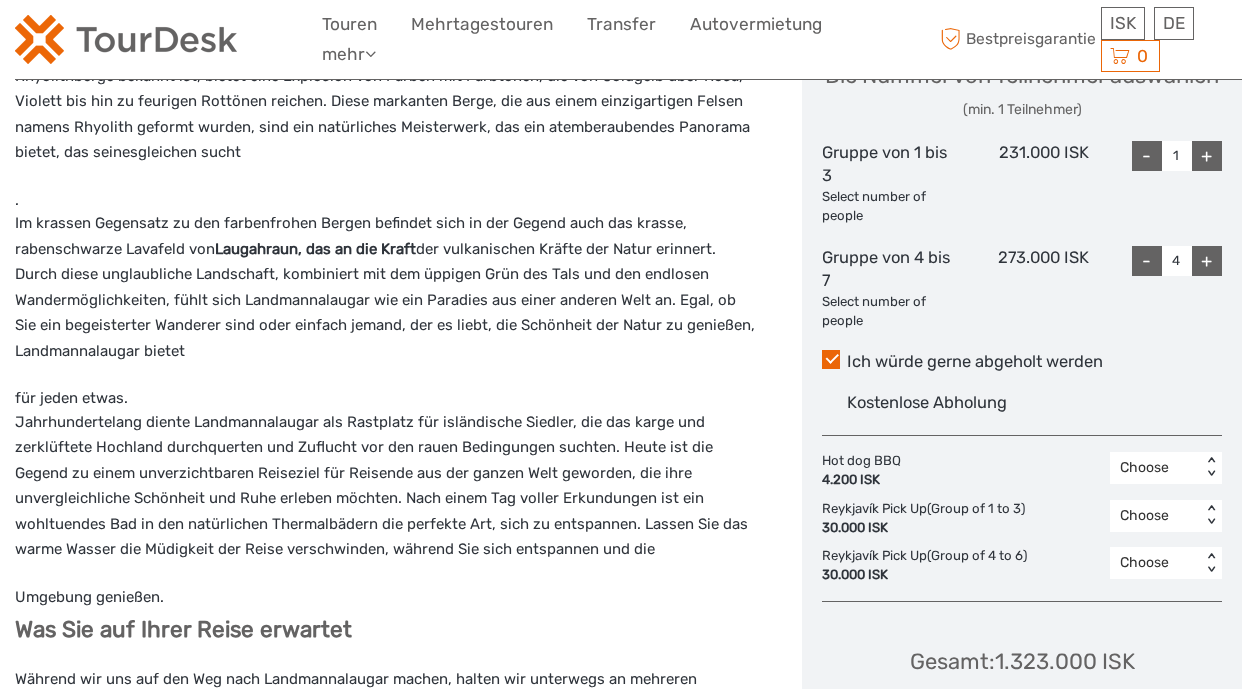 scroll, scrollTop: 889, scrollLeft: 0, axis: vertical 